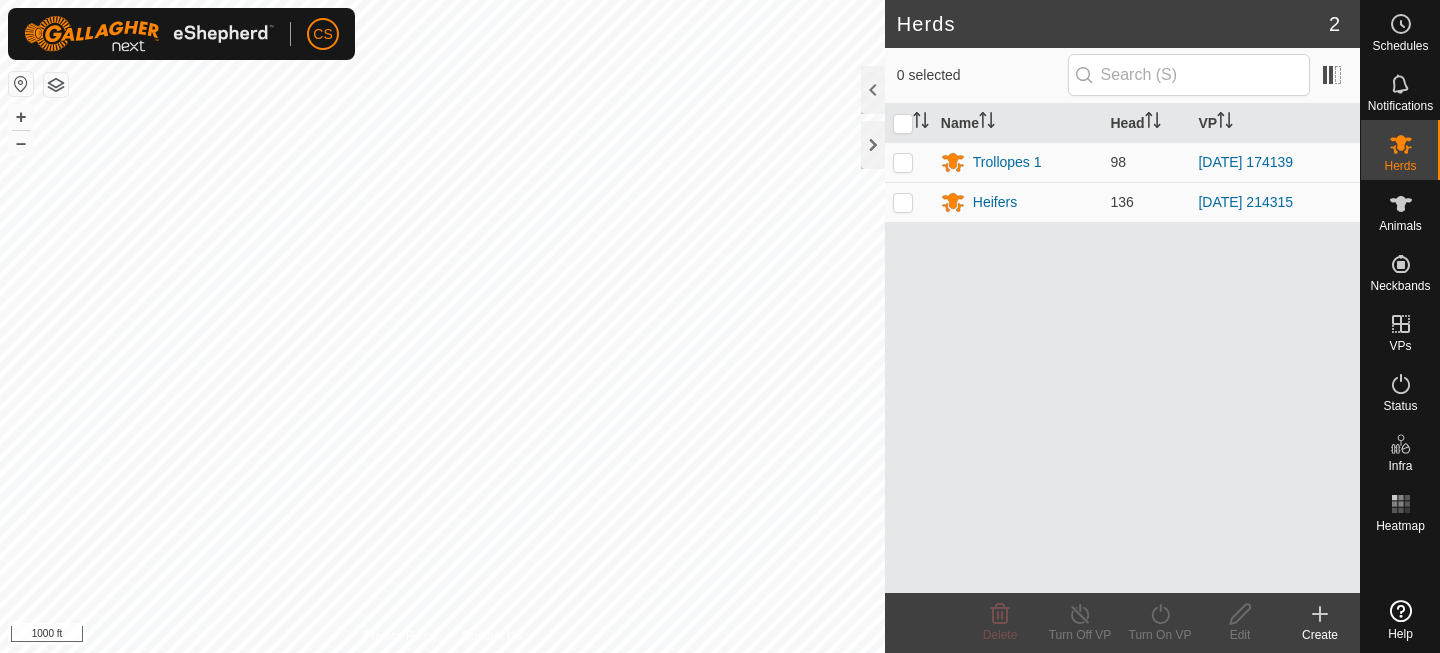 scroll, scrollTop: 0, scrollLeft: 0, axis: both 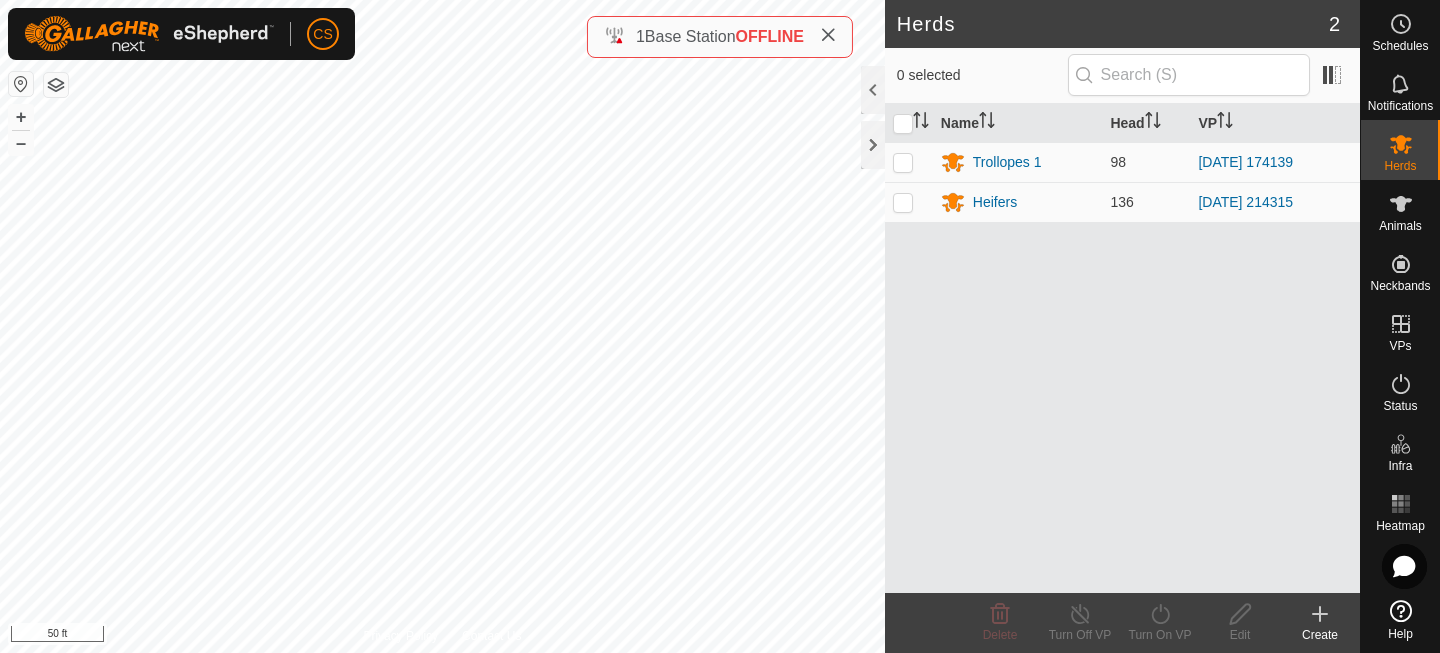 click on "CS Schedules Notifications Herds Animals Neckbands VPs Status Infra Heatmap Help Herds 2  0 selected   Name   Head   VP  Trollopes 1 98 [DATE] 174139 Heifers  136 [DATE] 214315 Delete  Turn Off VP   Turn On VP   Edit   Create  Privacy Policy Contact Us
(4)
Type:   trough
Capacity:  100L
Water Level:  100%
Drinkable:  Yes
+ – ⇧ i 50 ft 1  Base Station  OFFLINE" at bounding box center (720, 326) 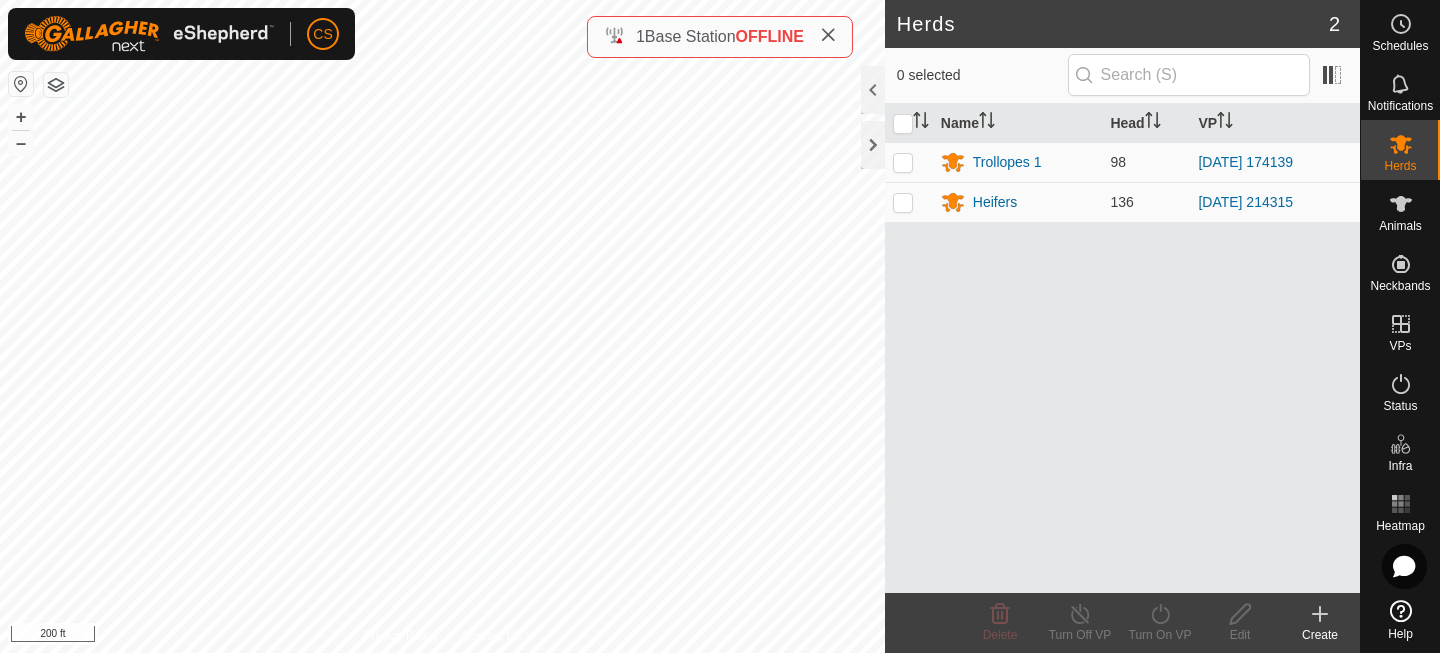 click on "CS Schedules Notifications Herds Animals Neckbands VPs Status Infra Heatmap Help Herds 2  0 selected   Name   Head   VP  Trollopes 1 98 [DATE] 174139 Heifers  136 [DATE] 214315 Delete  Turn Off VP   Turn On VP   Edit   Create  Privacy Policy Contact Us
(4)
Type:   trough
Capacity:  100L
Water Level:  100%
Drinkable:  Yes
+ – ⇧ i 200 ft 1  Base Station  OFFLINE" at bounding box center [720, 326] 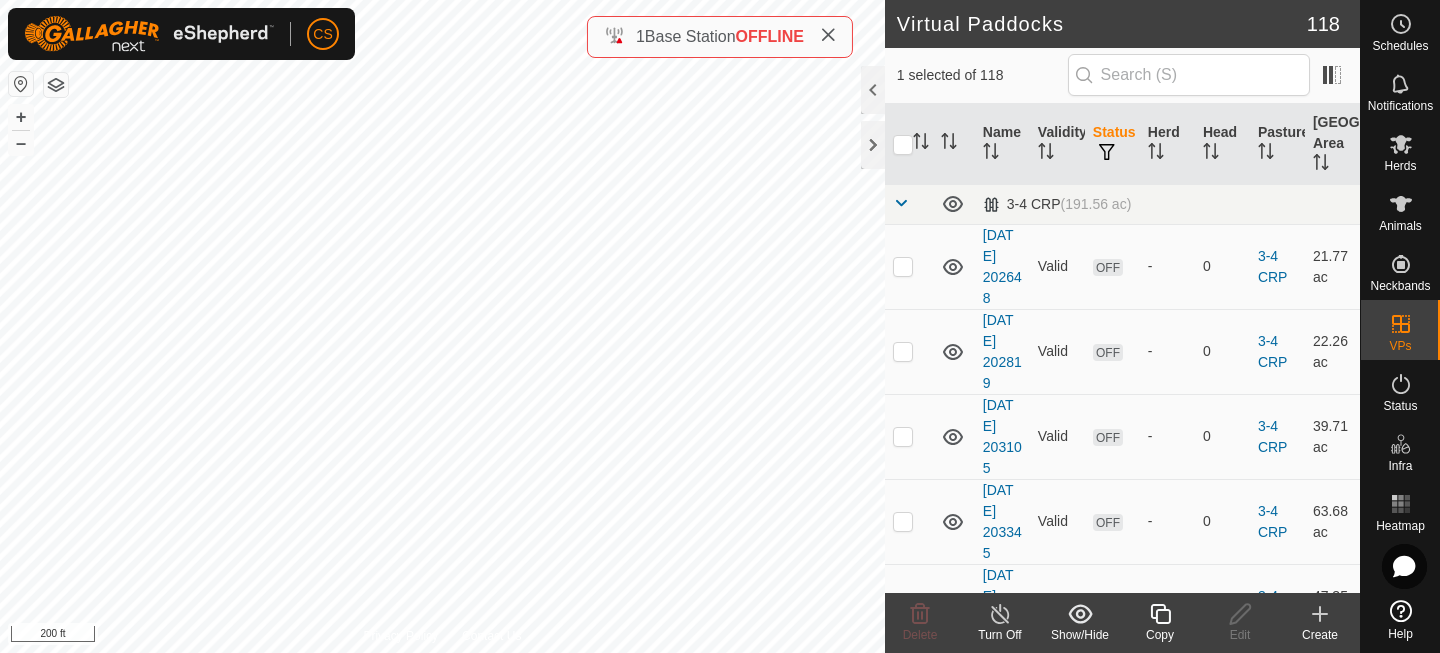 click 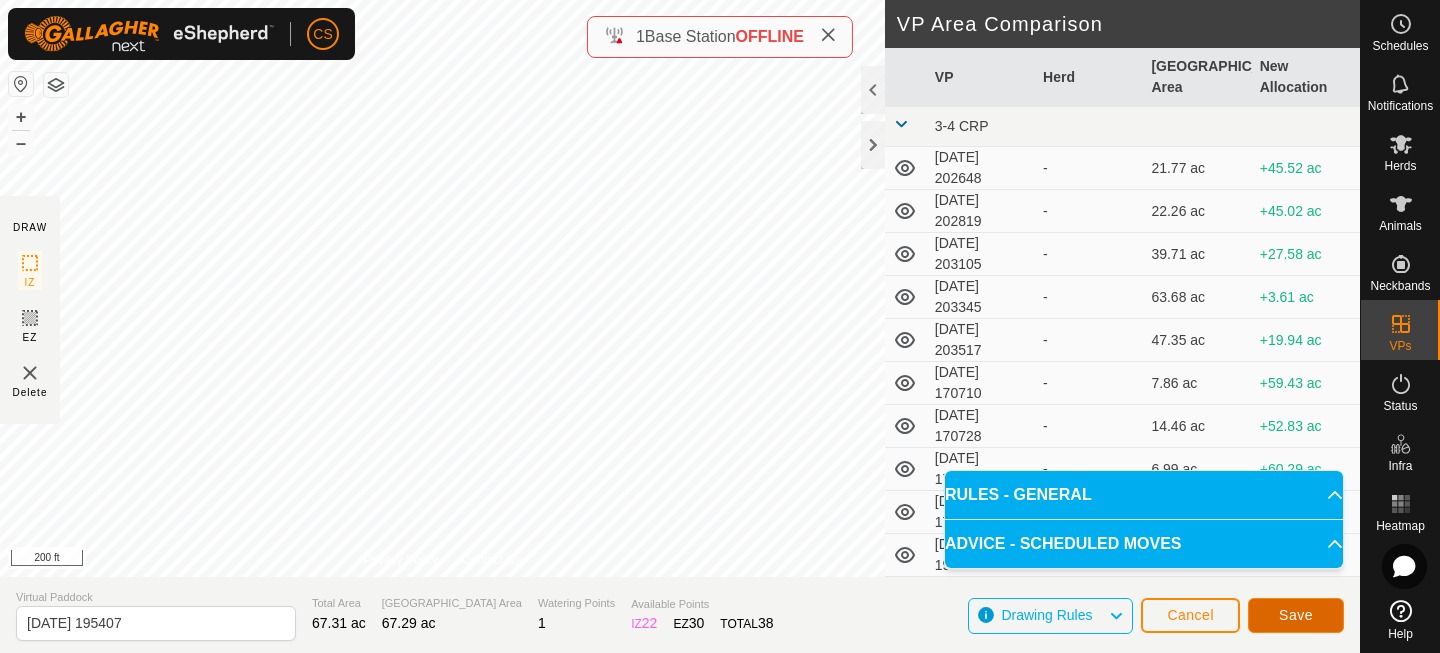 click on "Save" 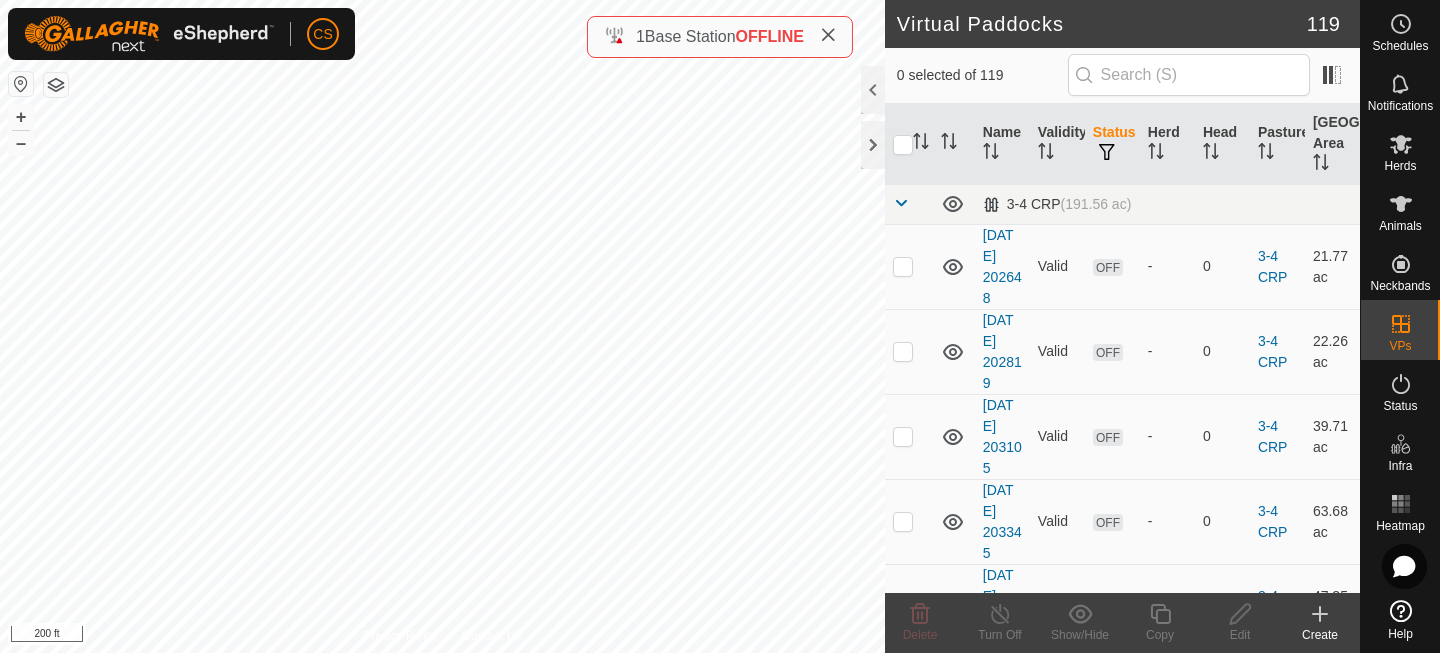 checkbox on "true" 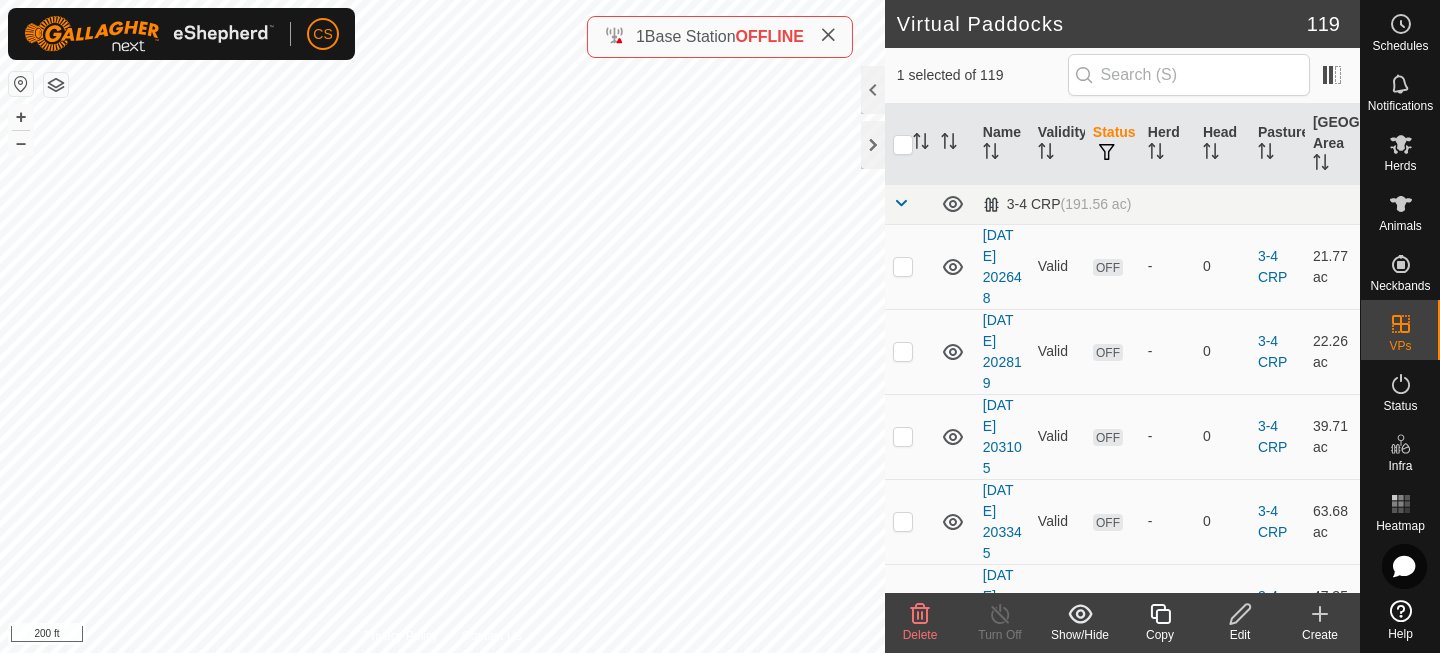 click 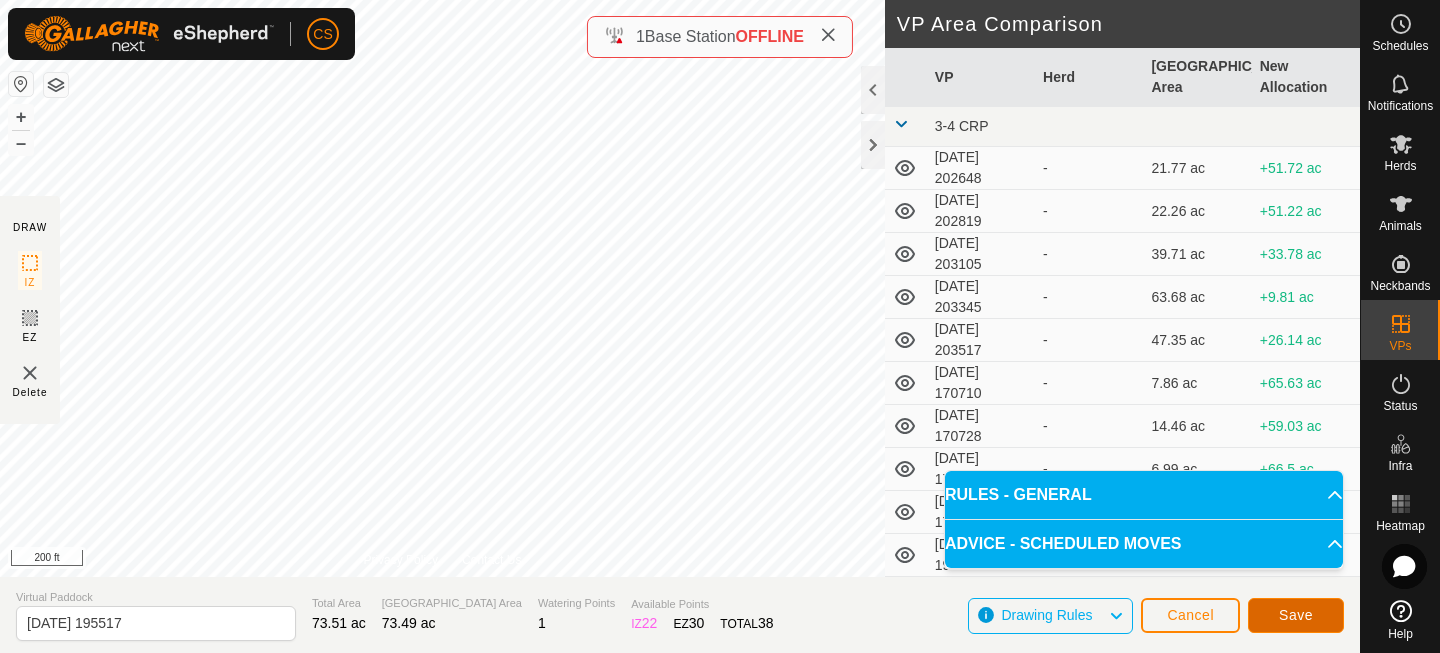 click on "Save" 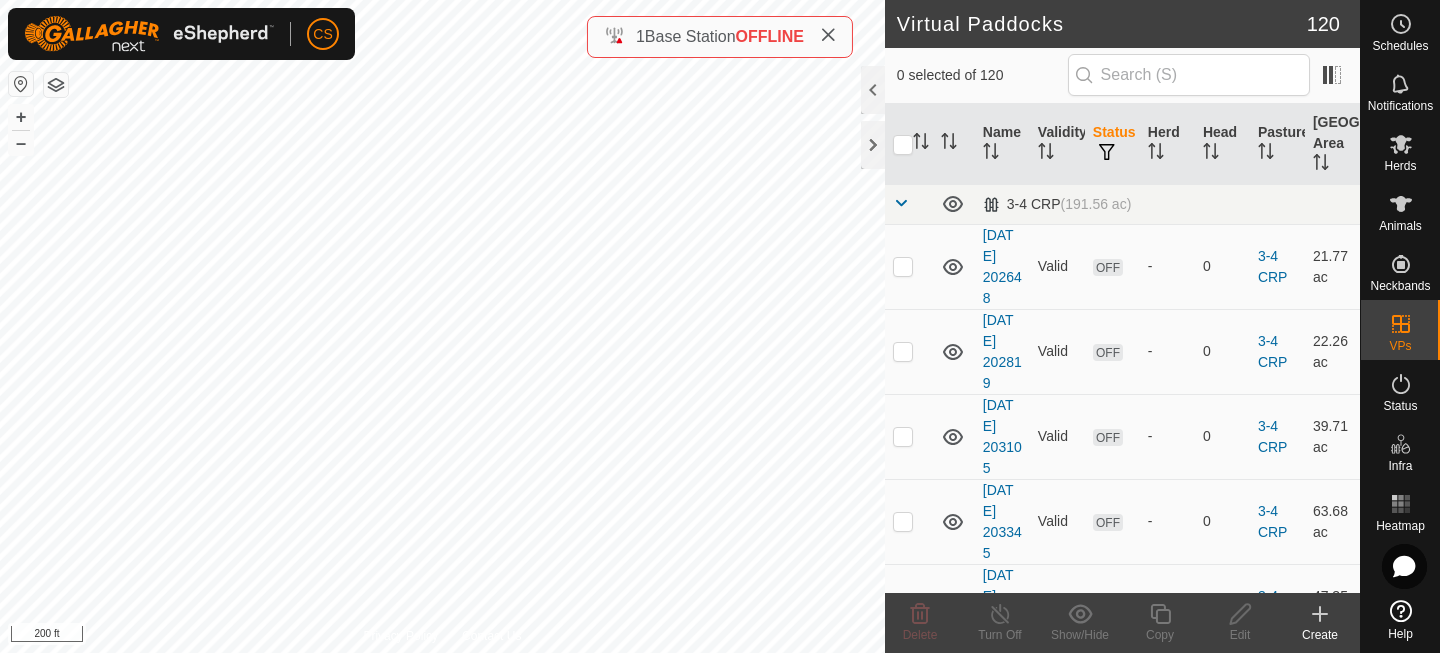 checkbox on "true" 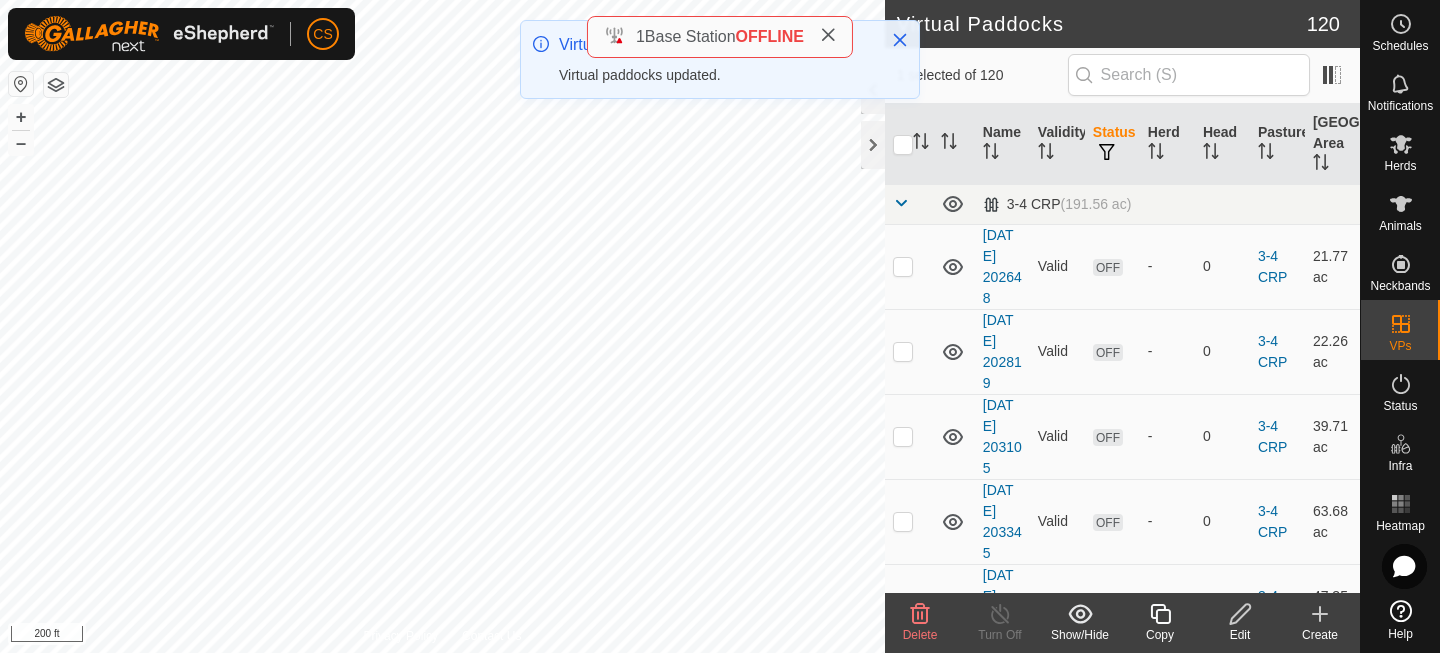 click 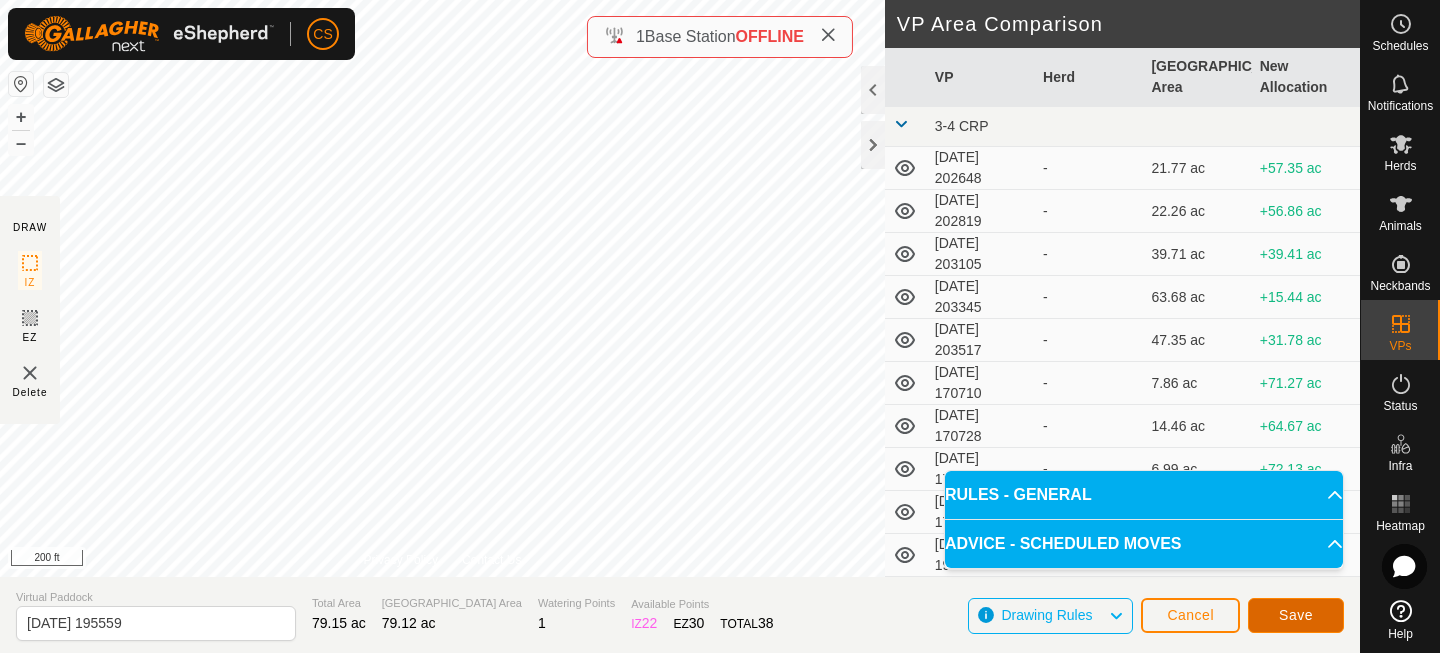 click on "Save" 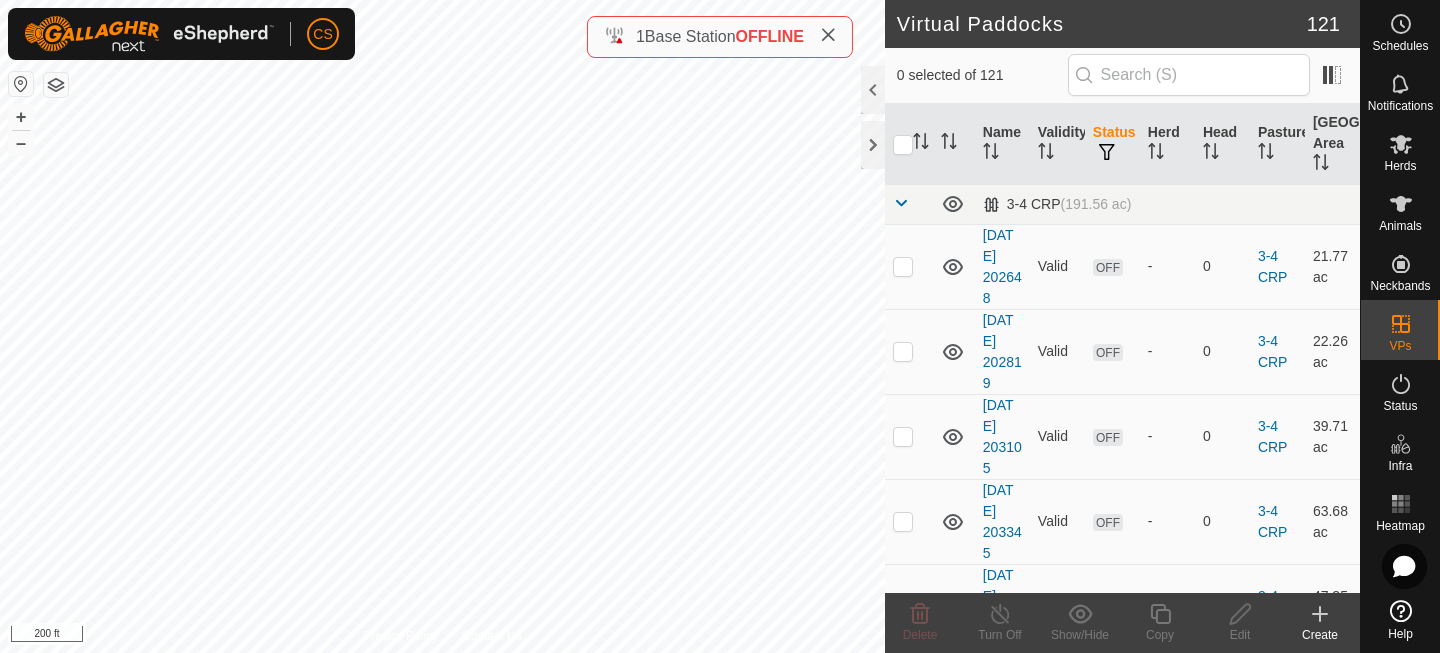 checkbox on "true" 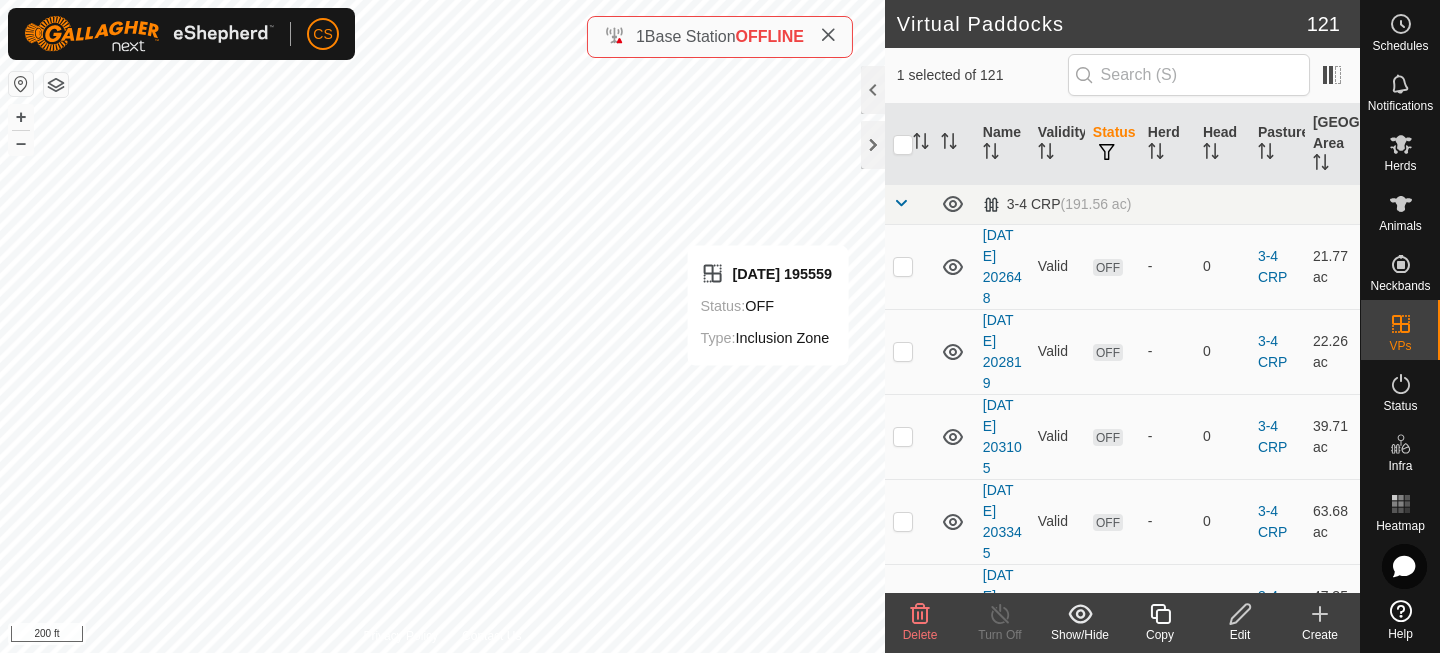 click 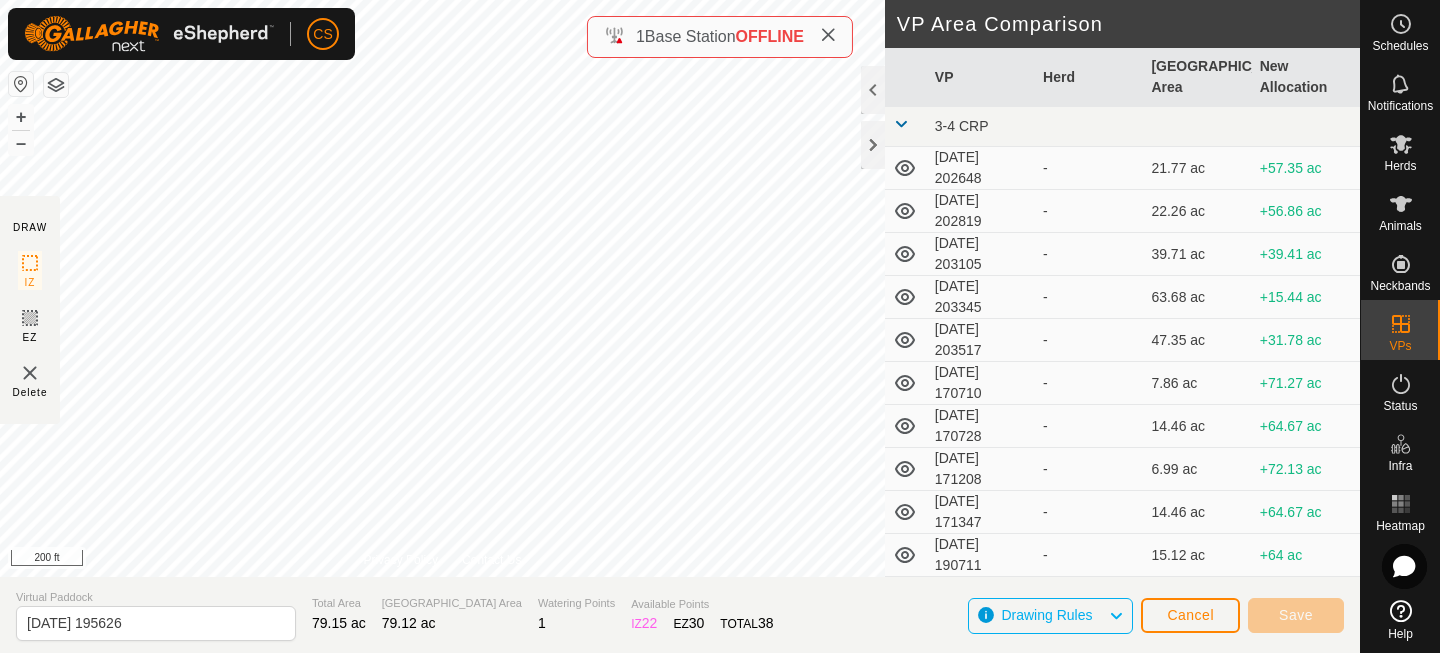 type on "[DATE] 195629" 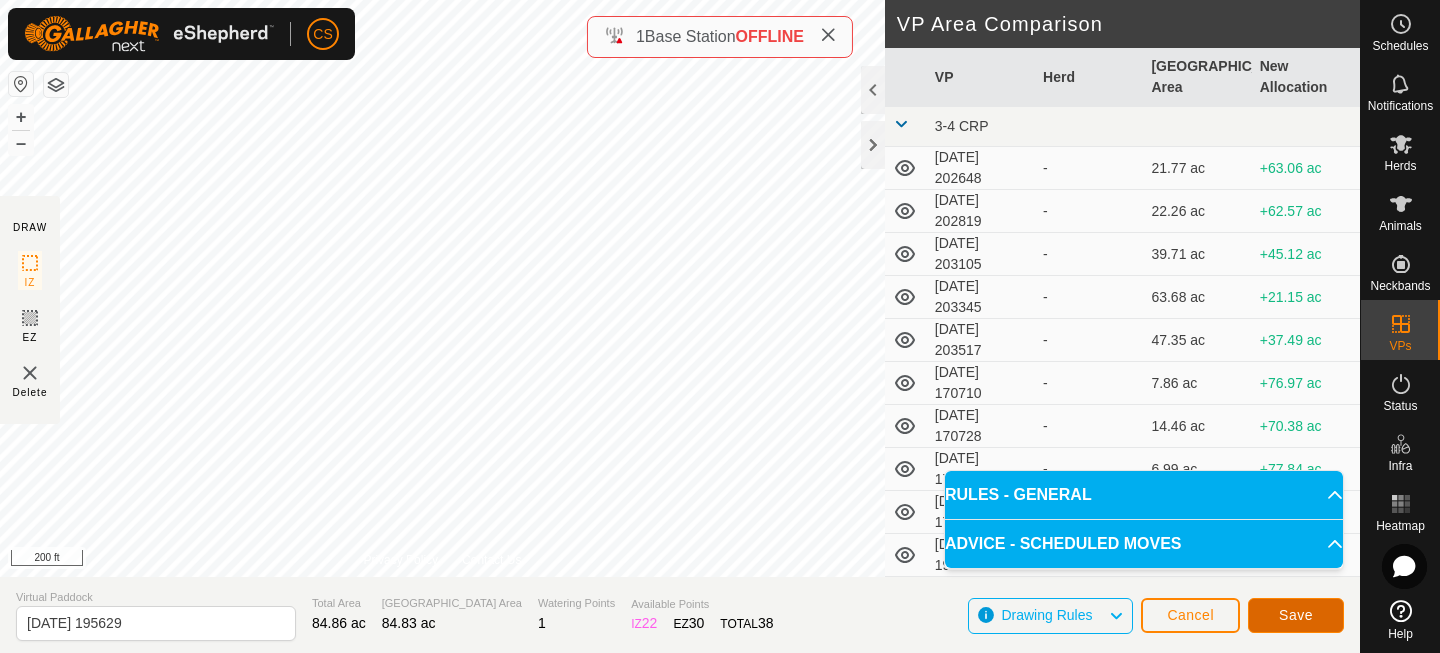 click on "Save" 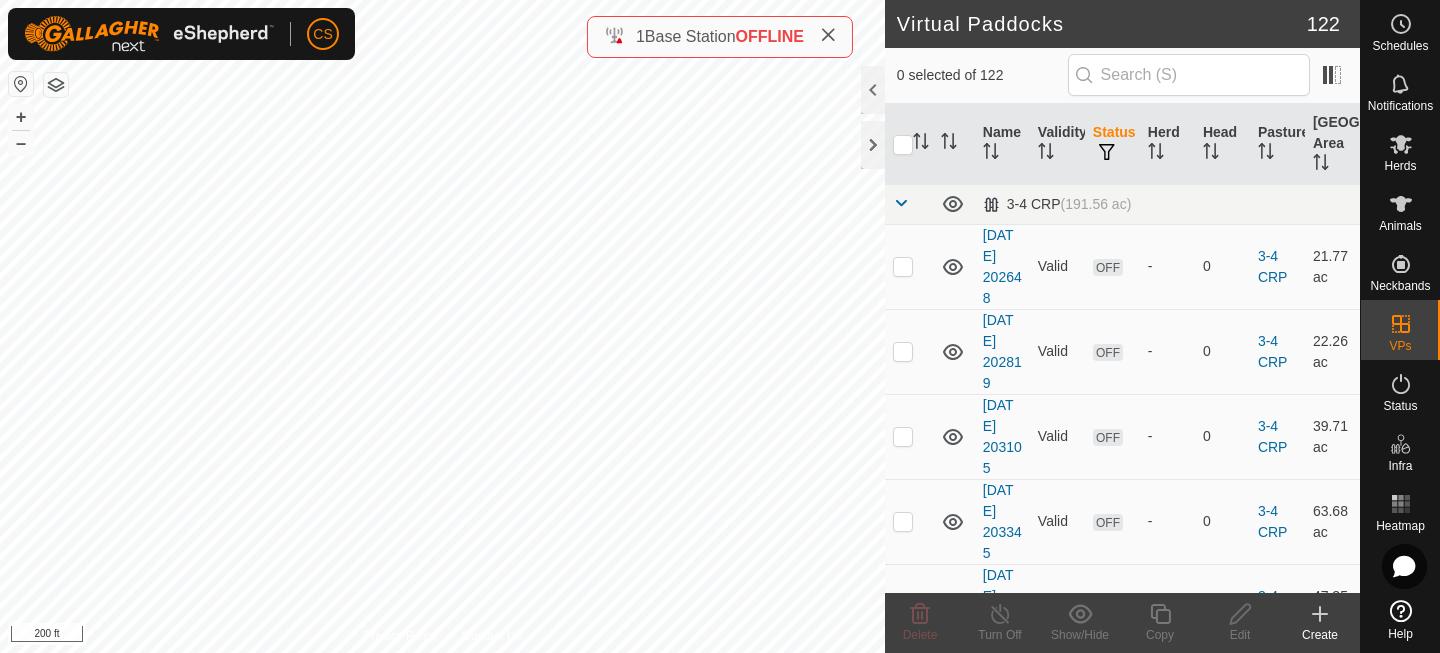 checkbox on "true" 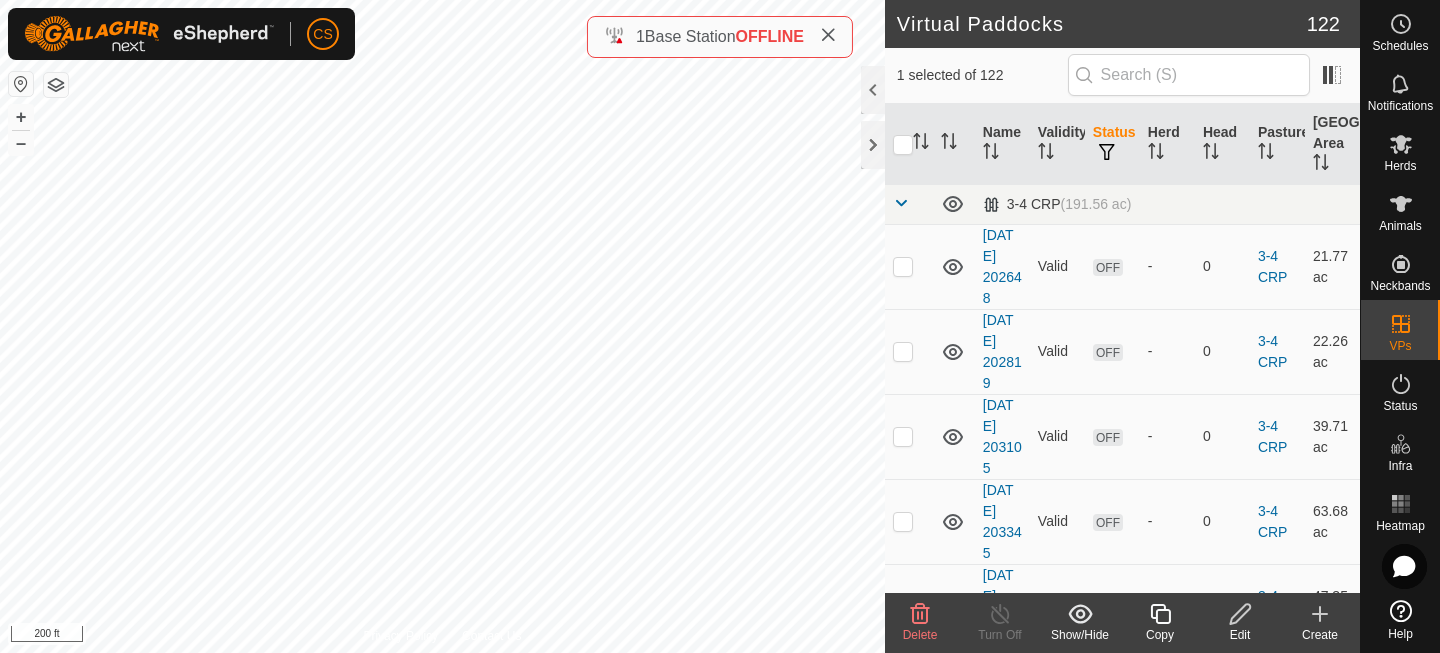 click 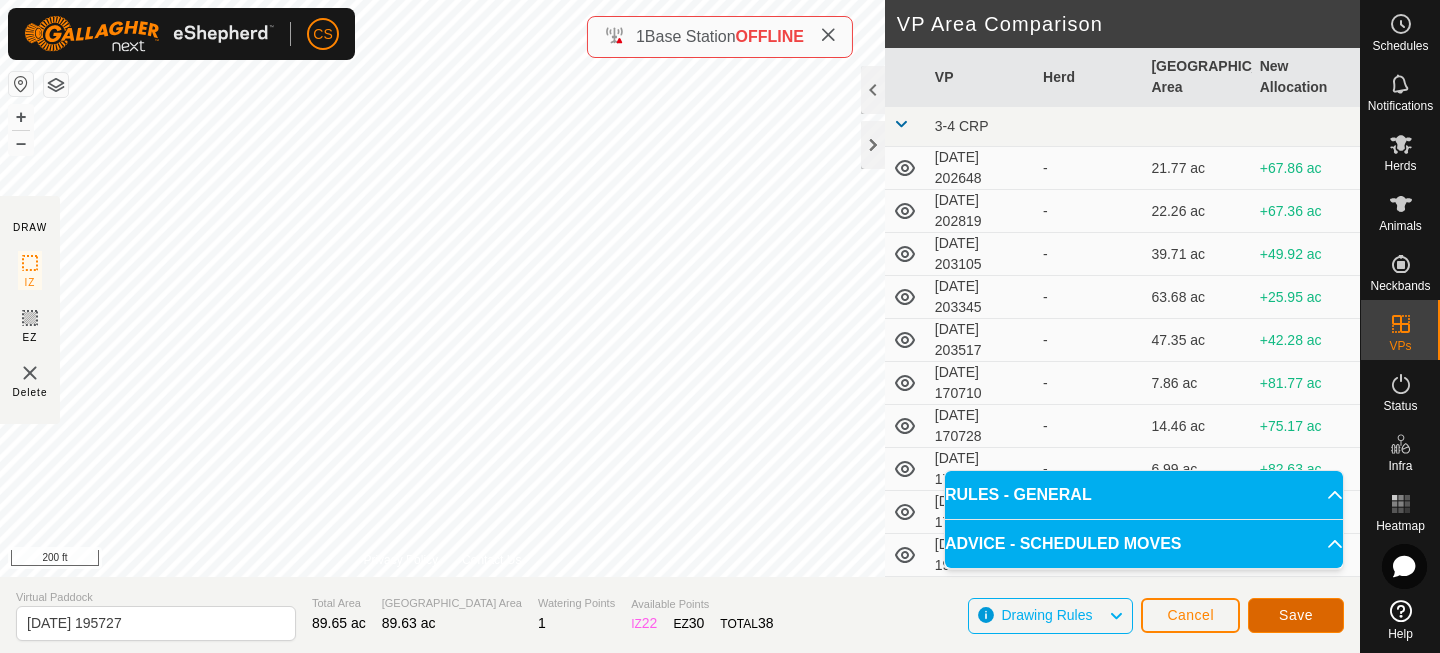 click on "Save" 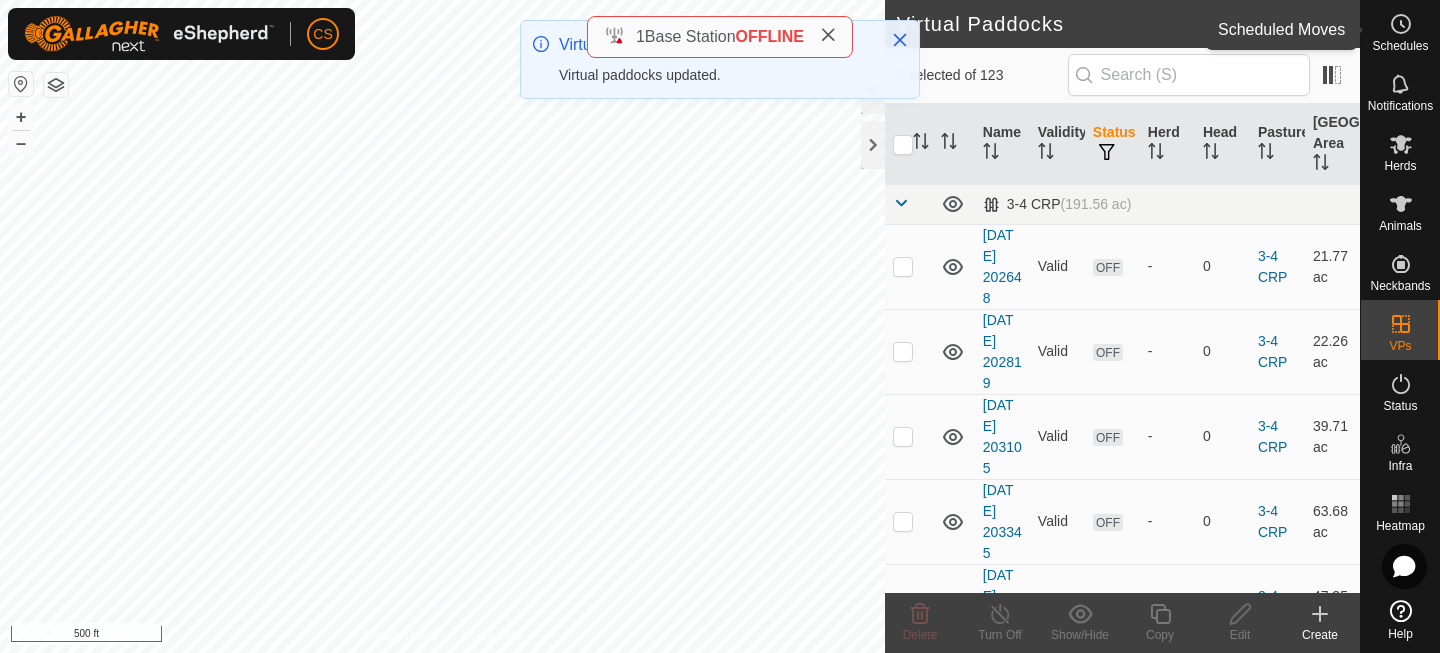 click at bounding box center [1401, 24] 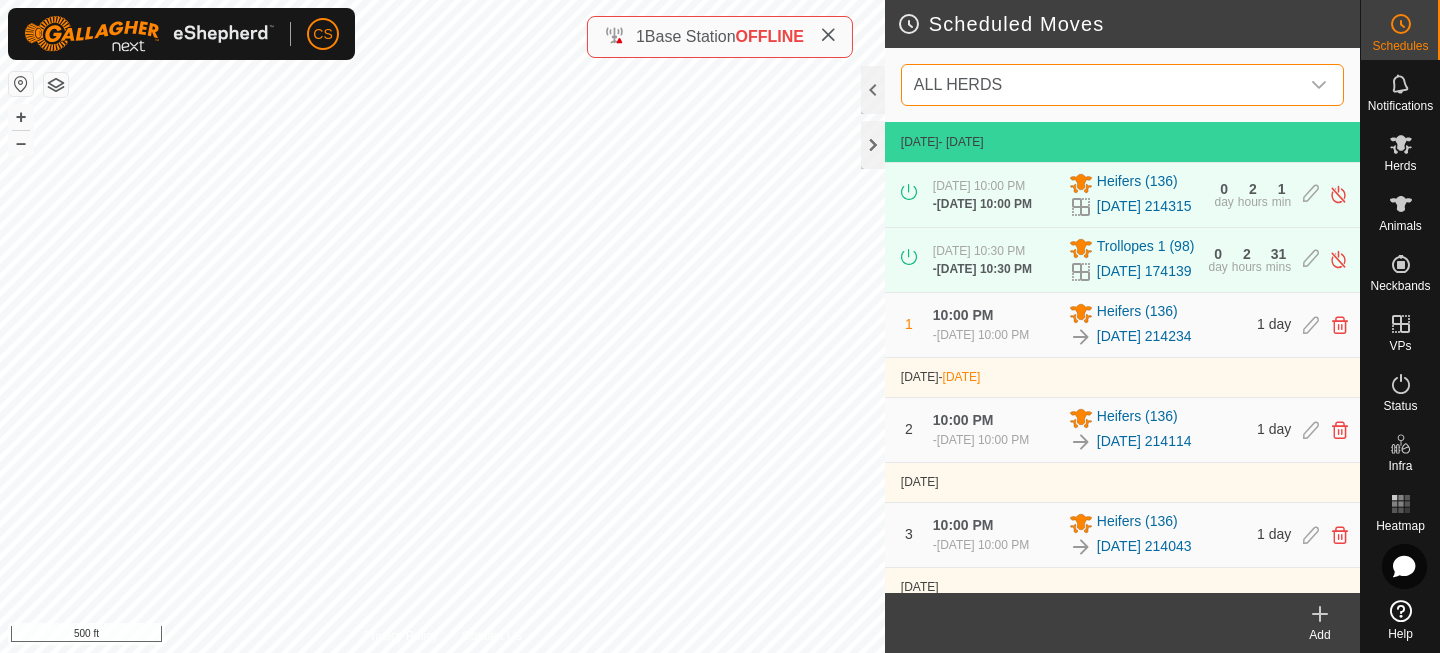 click on "ALL HERDS" at bounding box center [1102, 85] 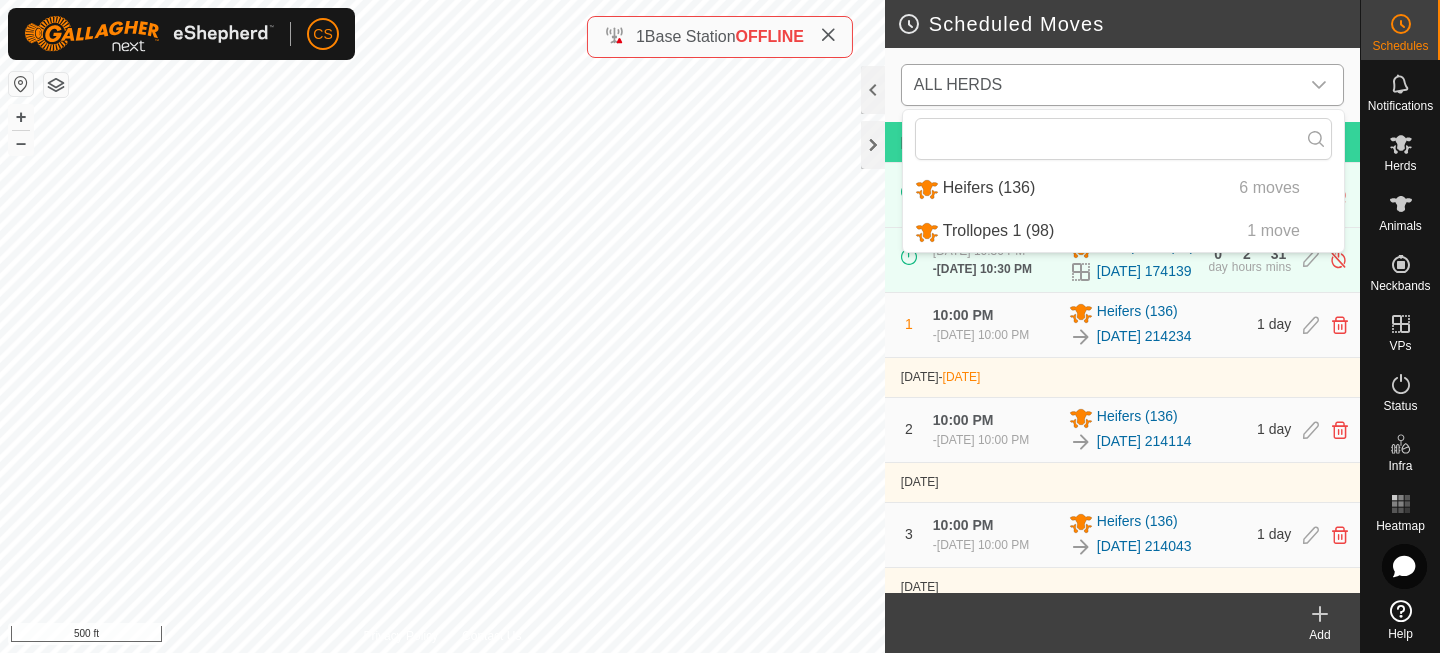 click on "Trollopes 1 (98) 1 move" at bounding box center [1123, 231] 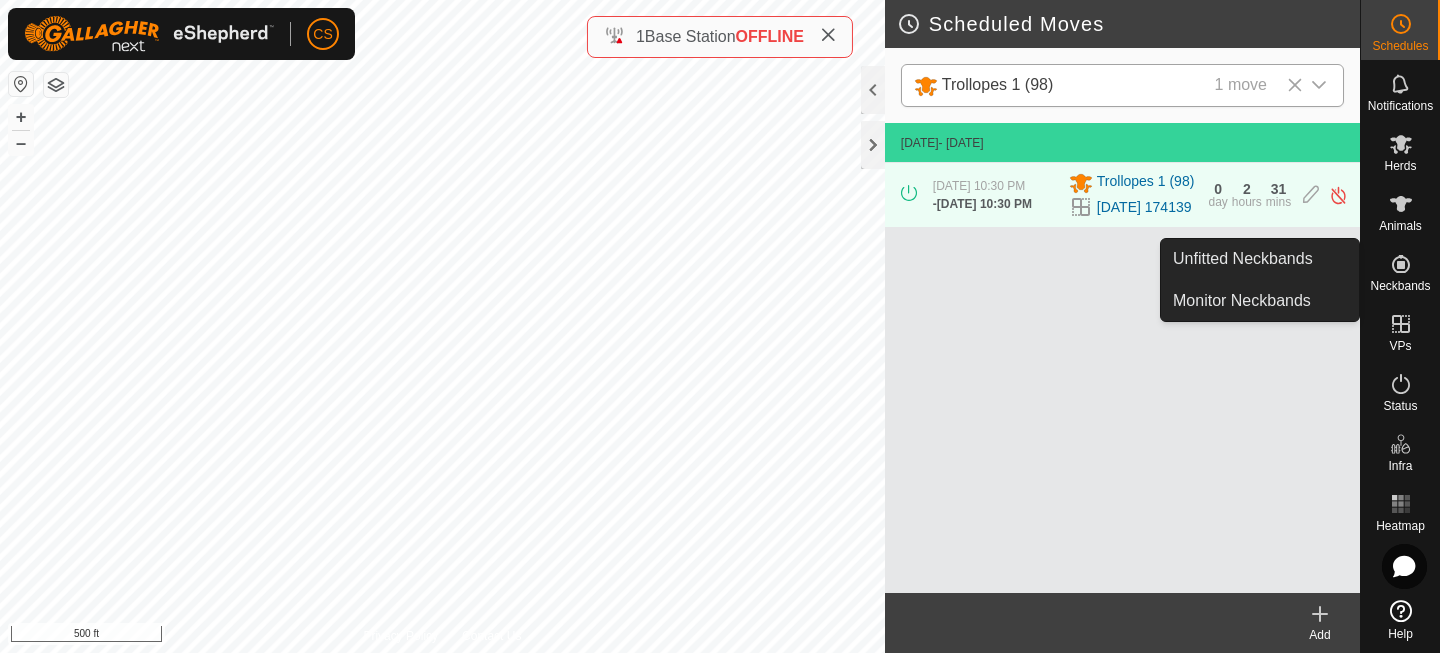 click on "Monitor Neckbands" at bounding box center [1340, 303] 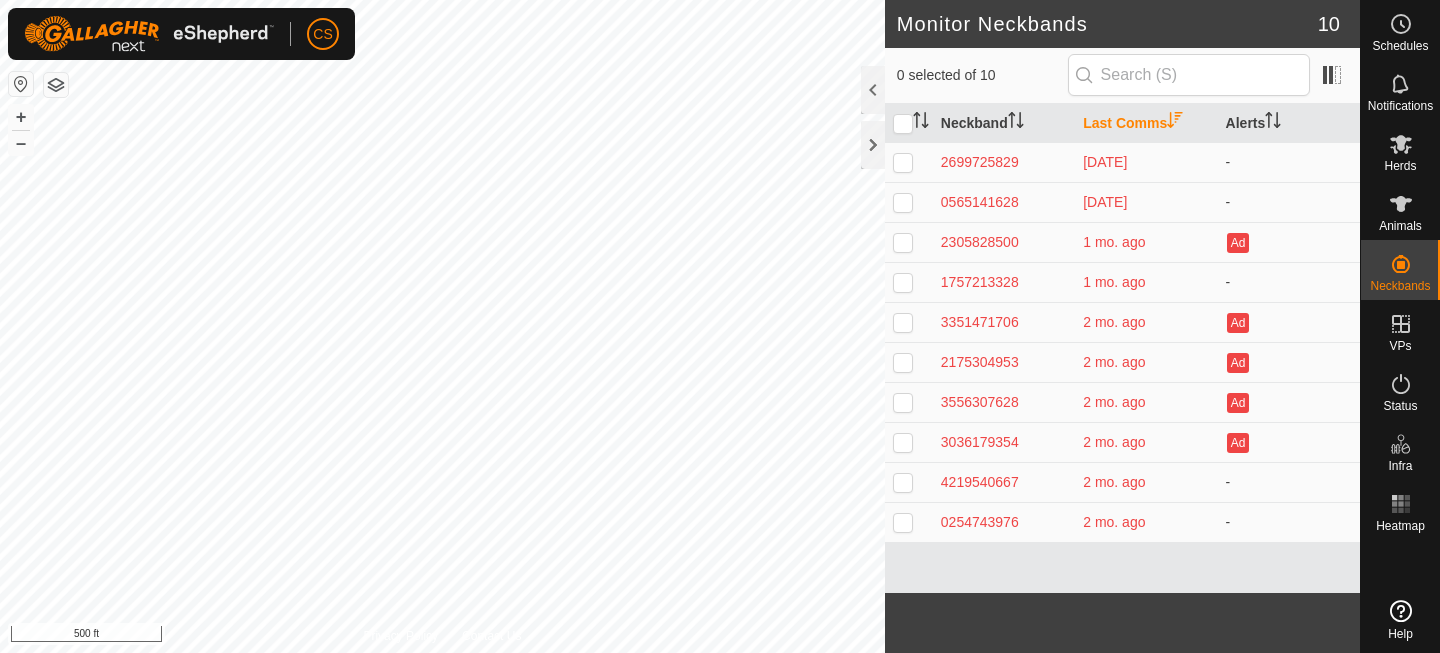 scroll, scrollTop: 0, scrollLeft: 0, axis: both 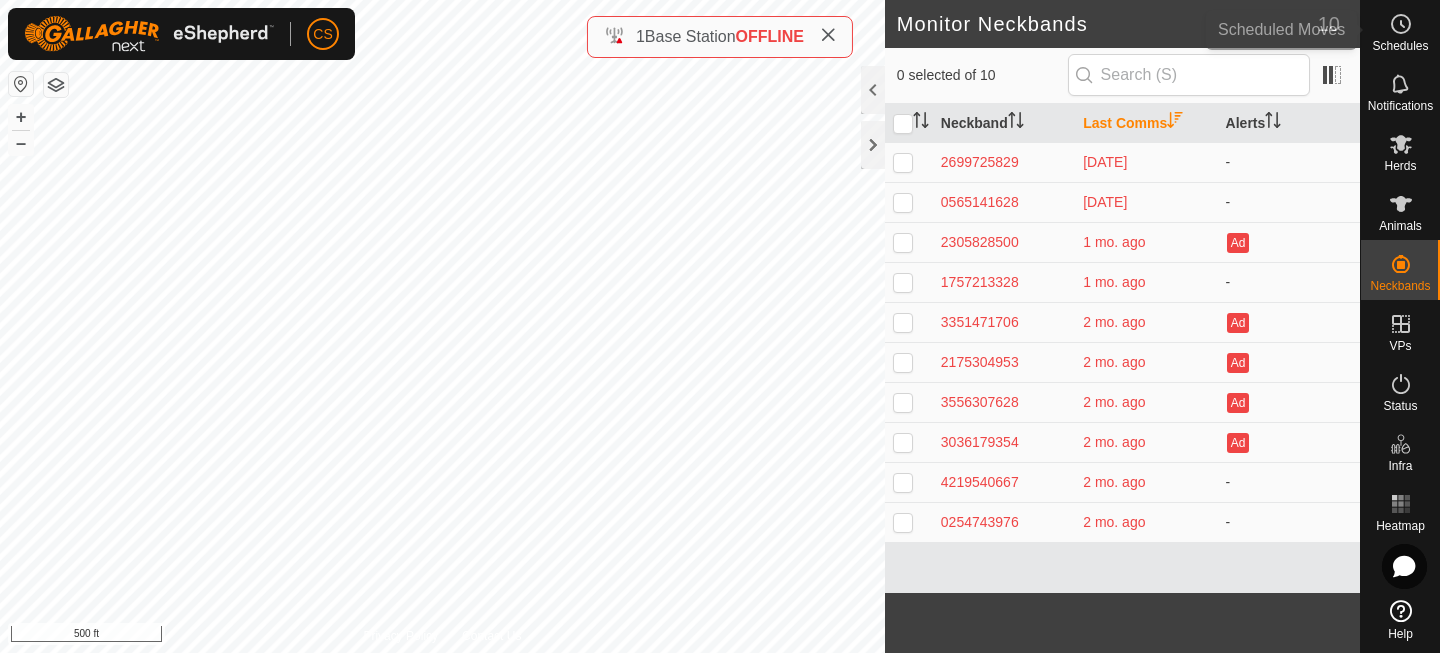 click at bounding box center [1401, 24] 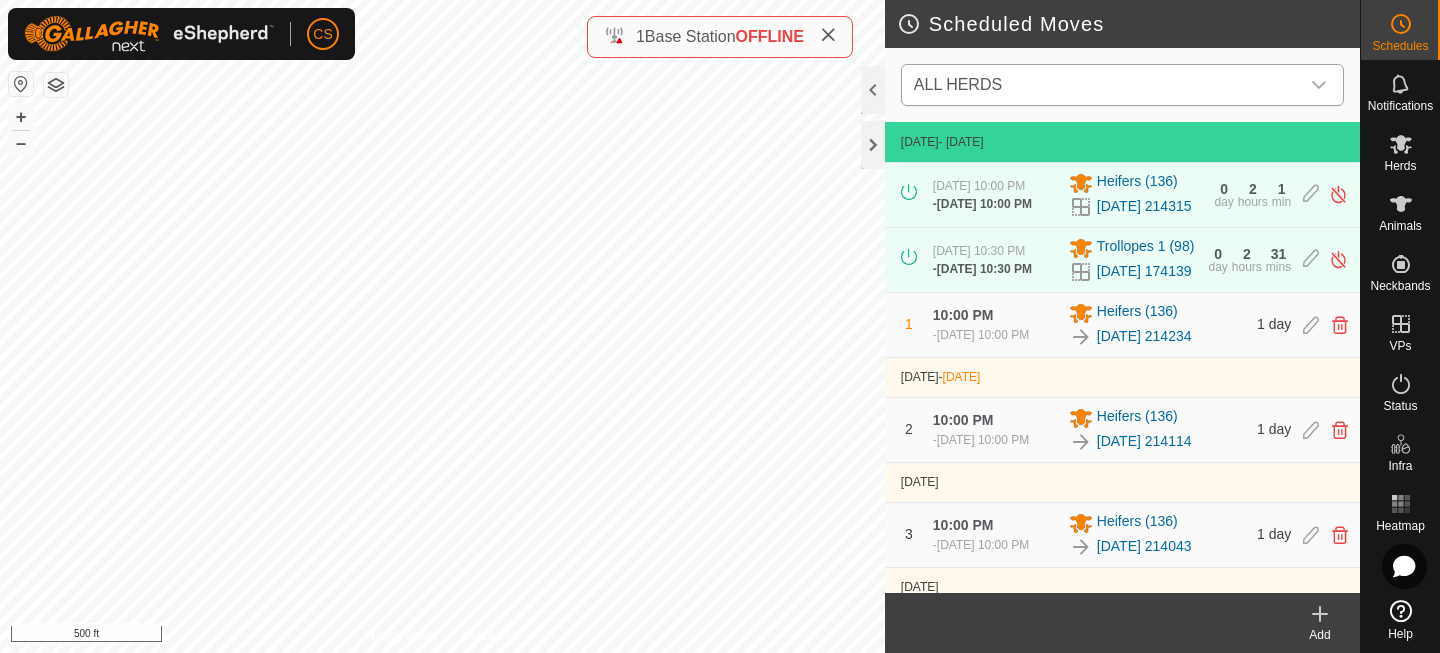click on "ALL HERDS" at bounding box center (1102, 85) 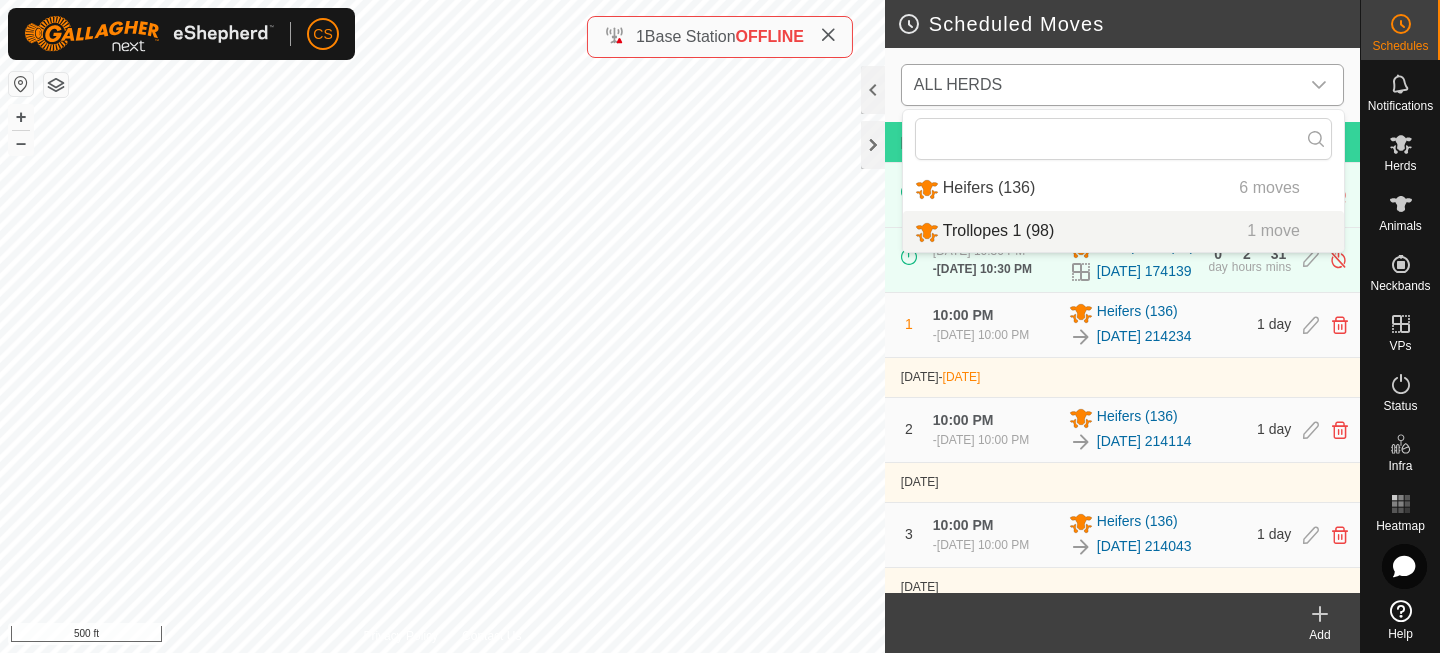 click on "Trollopes 1 (98) 1 move" at bounding box center [1123, 231] 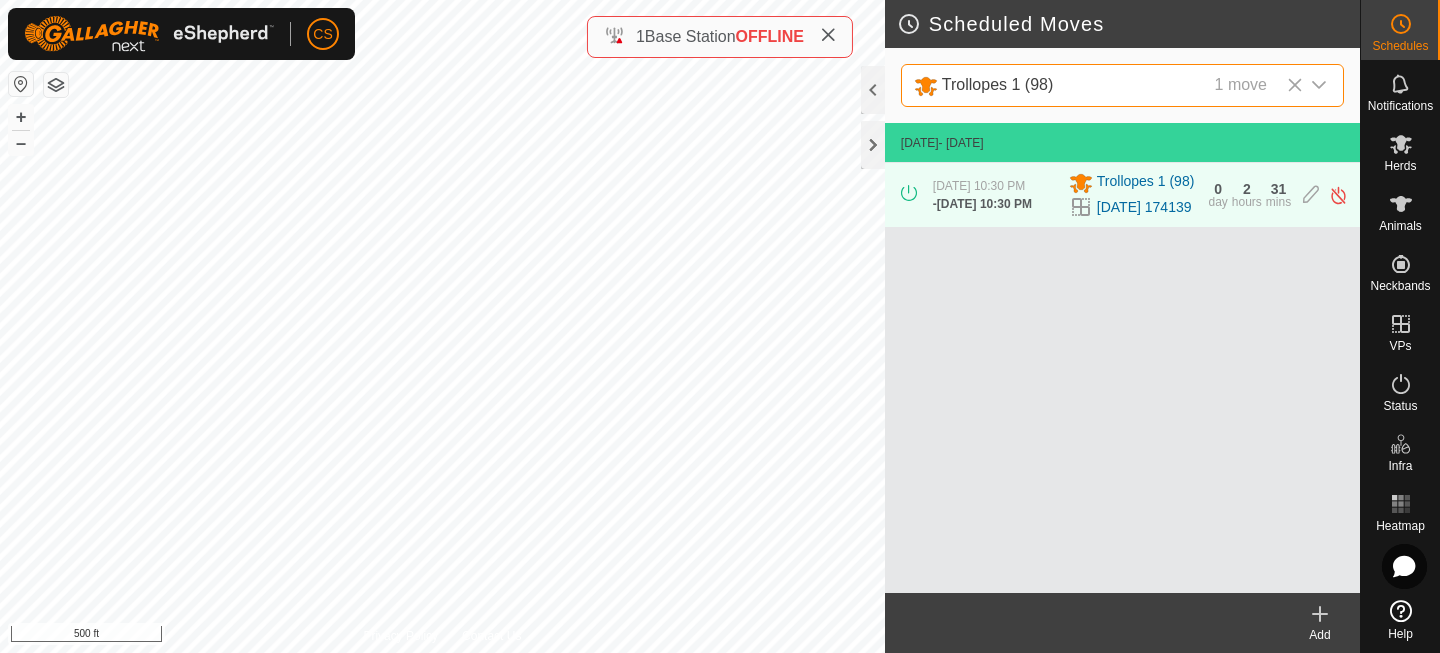 click on "[DATE] 10:30 PM" at bounding box center (984, 204) 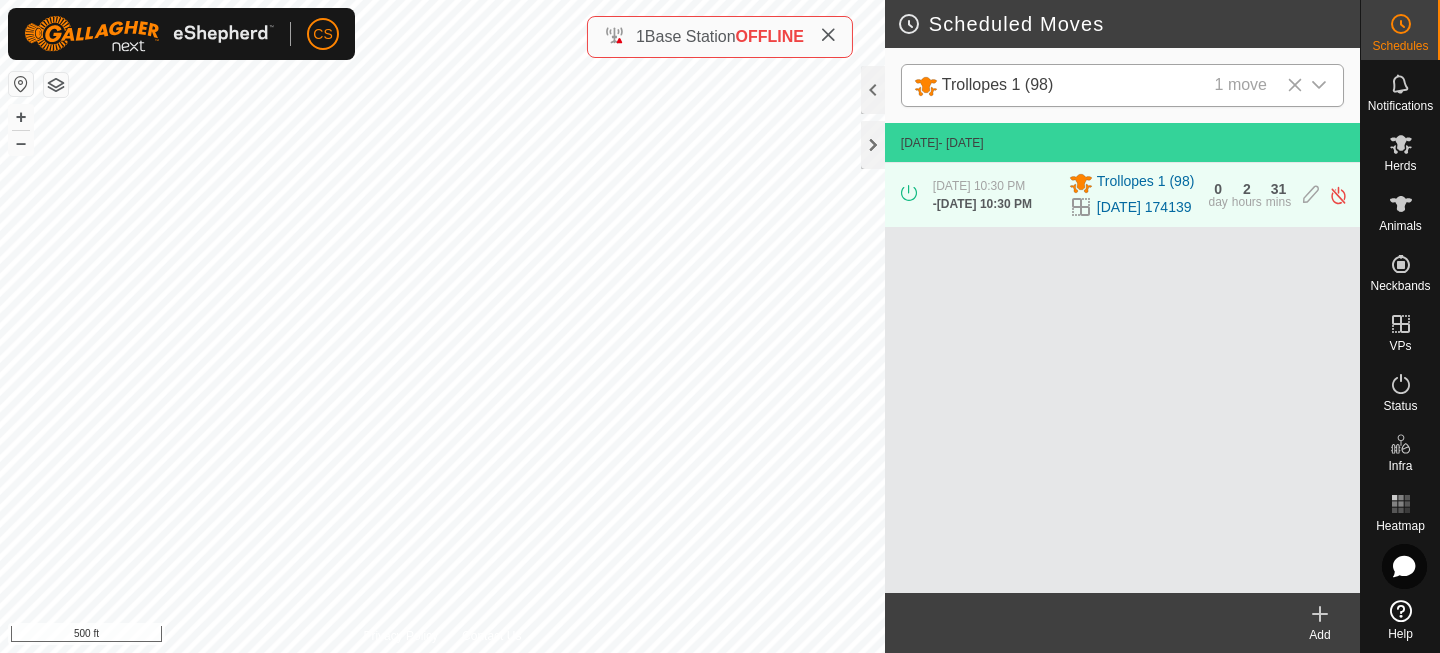 click at bounding box center (909, 193) 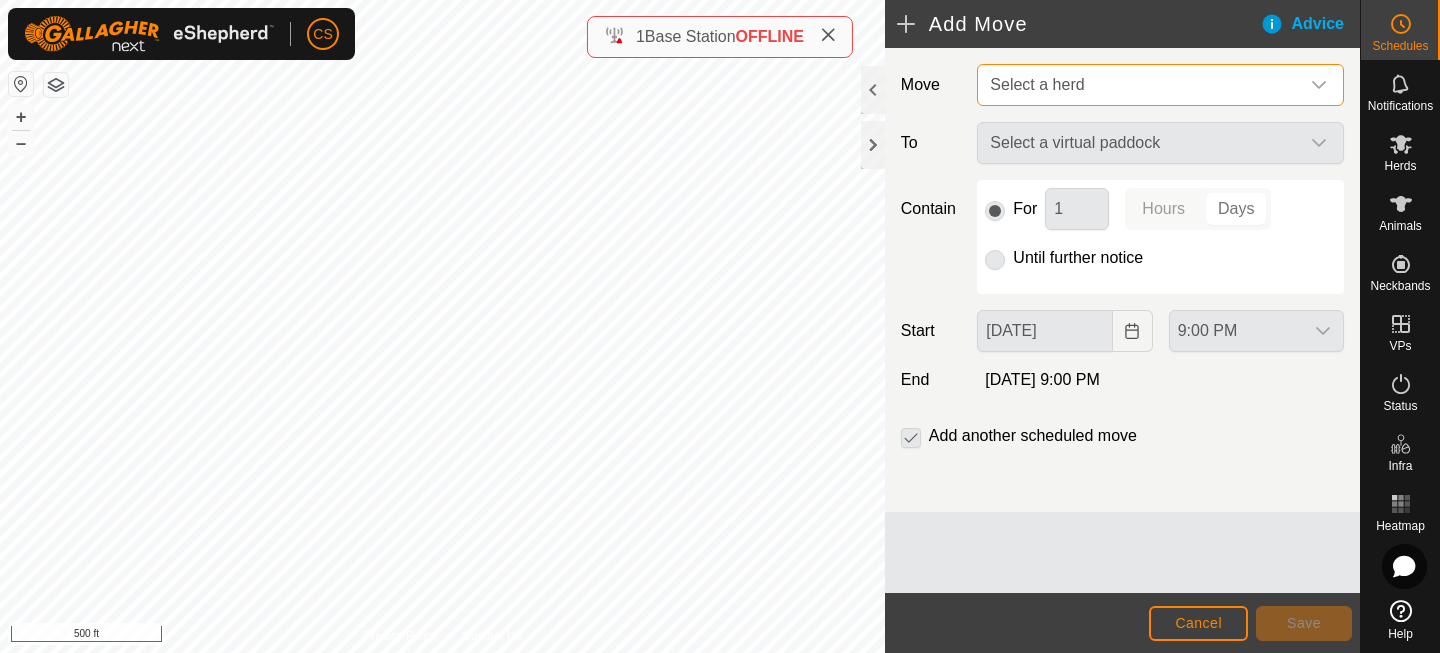 click on "Select a herd" at bounding box center [1037, 84] 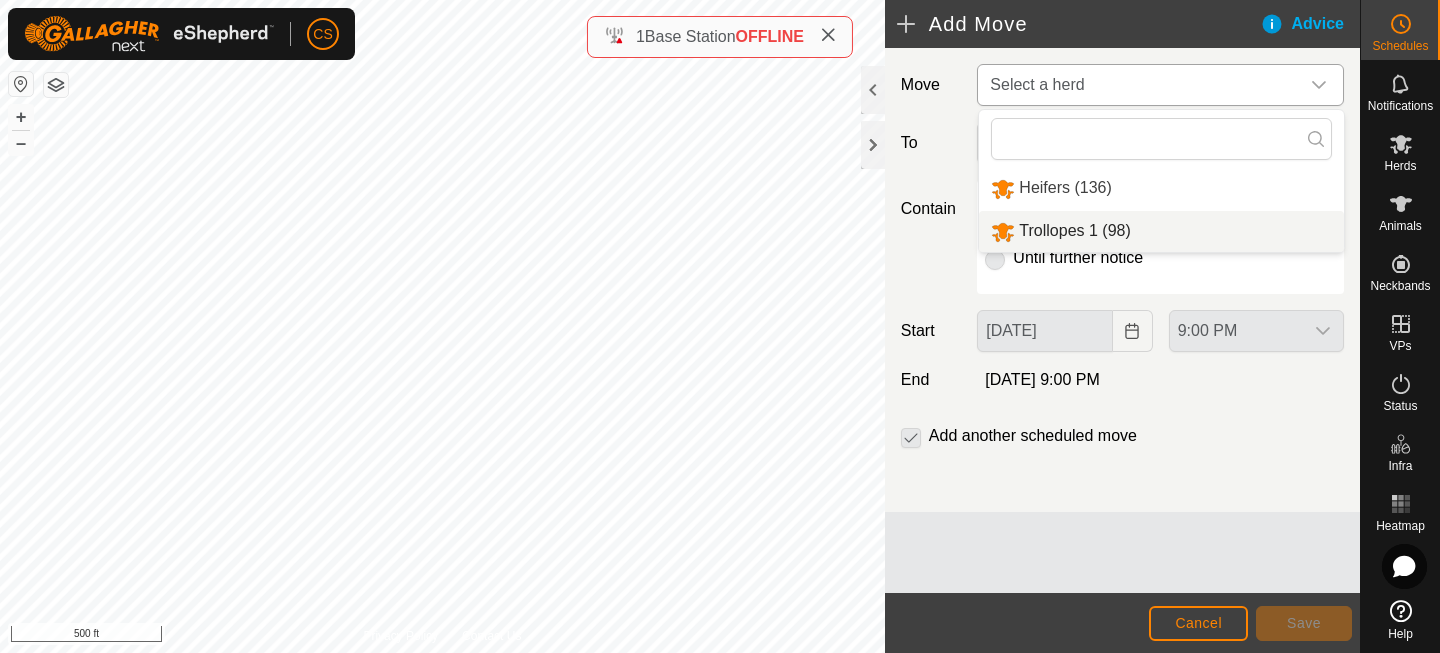 click on "Trollopes 1 (98)" at bounding box center (1161, 231) 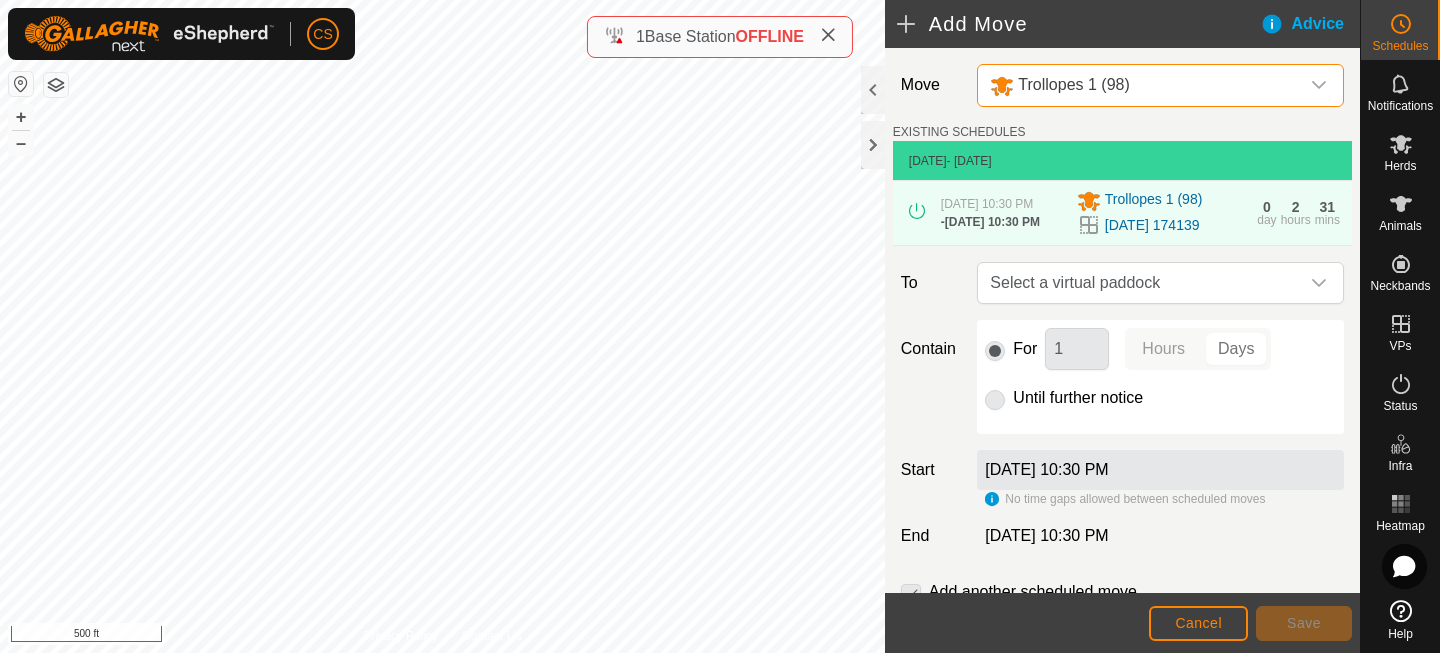 scroll, scrollTop: 46, scrollLeft: 0, axis: vertical 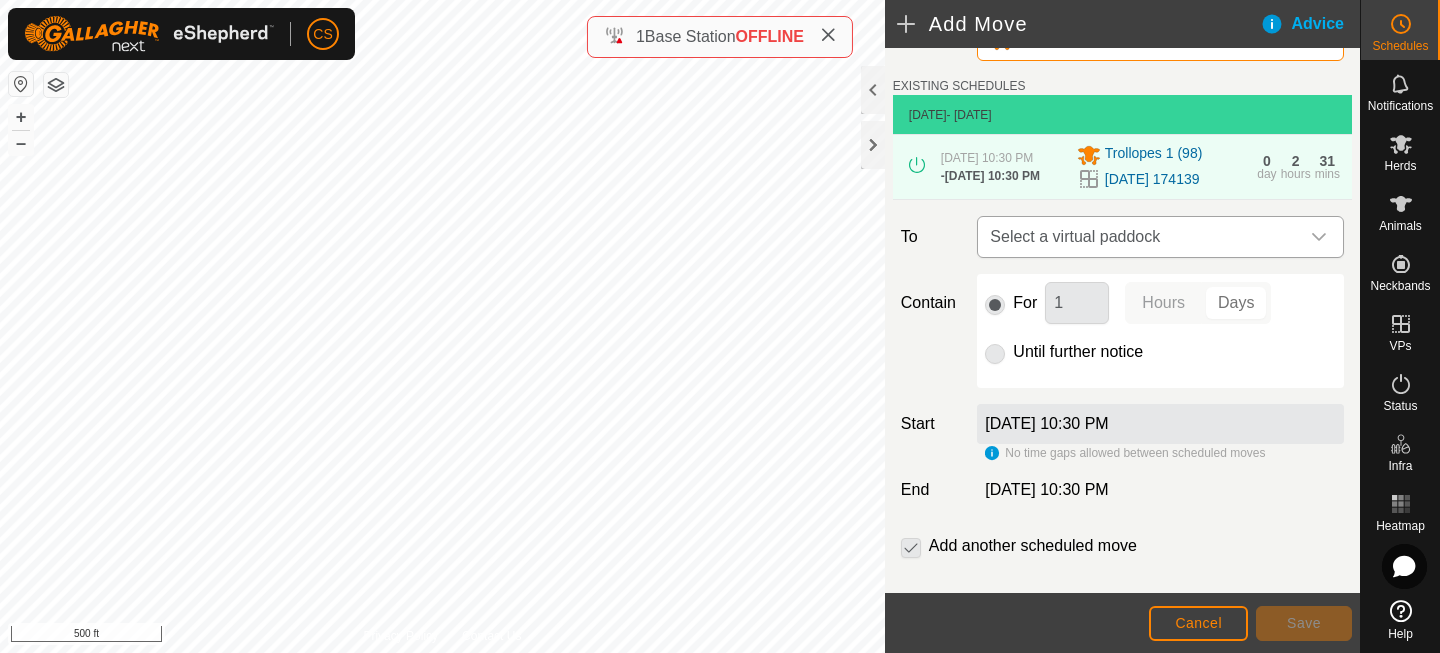 click on "Select a virtual paddock" at bounding box center (1140, 237) 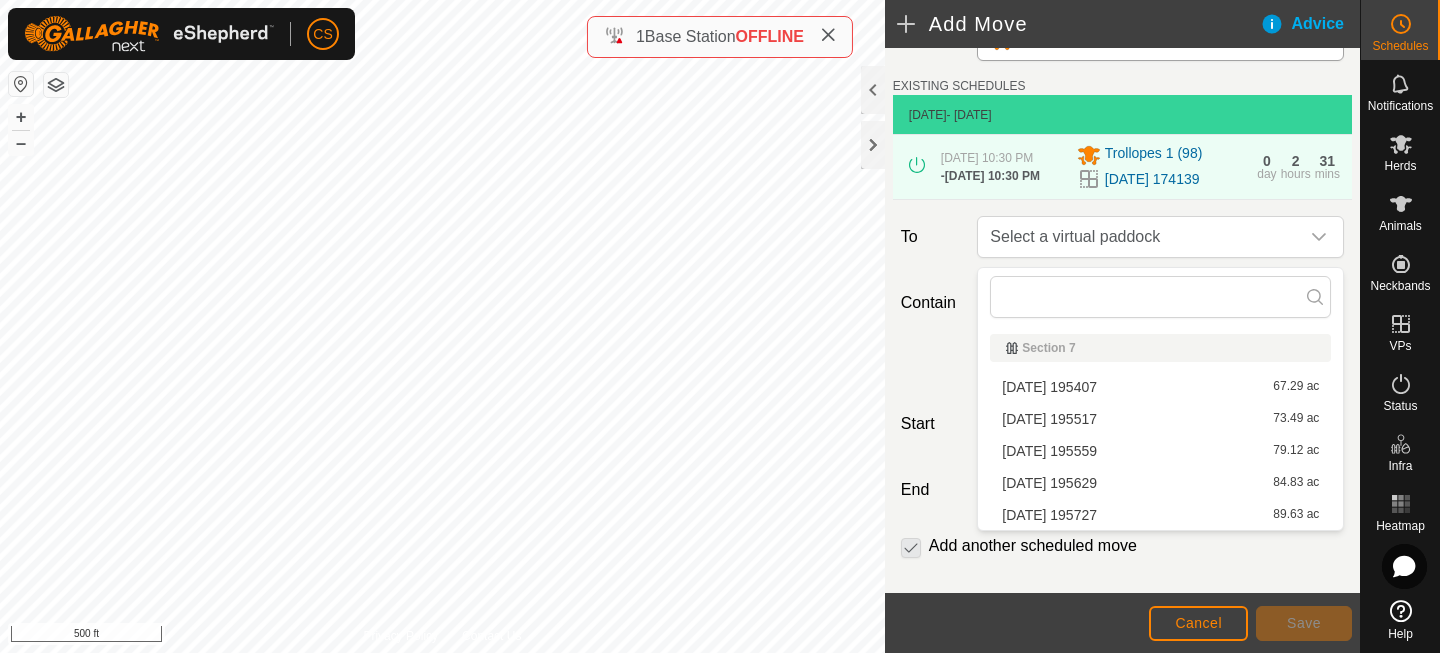 click on "2025-07-09 195407  67.29 ac" at bounding box center (1160, 387) 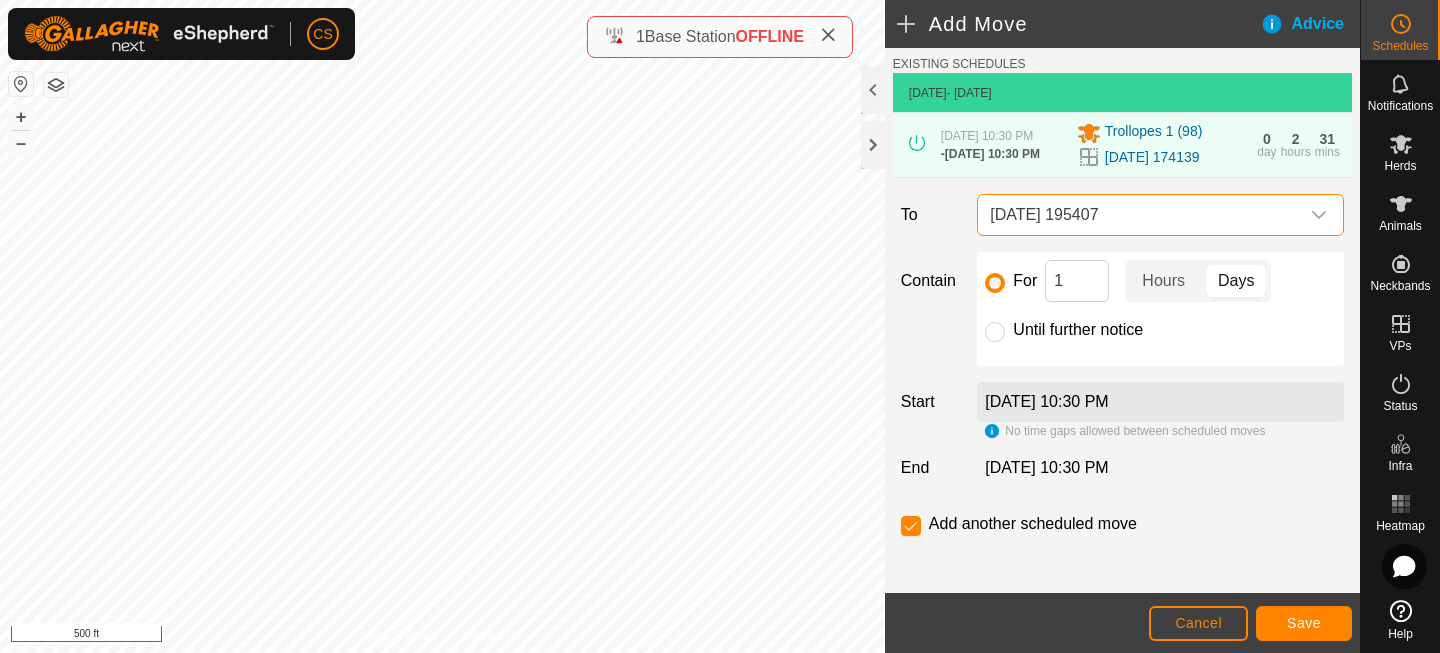 scroll, scrollTop: 73, scrollLeft: 0, axis: vertical 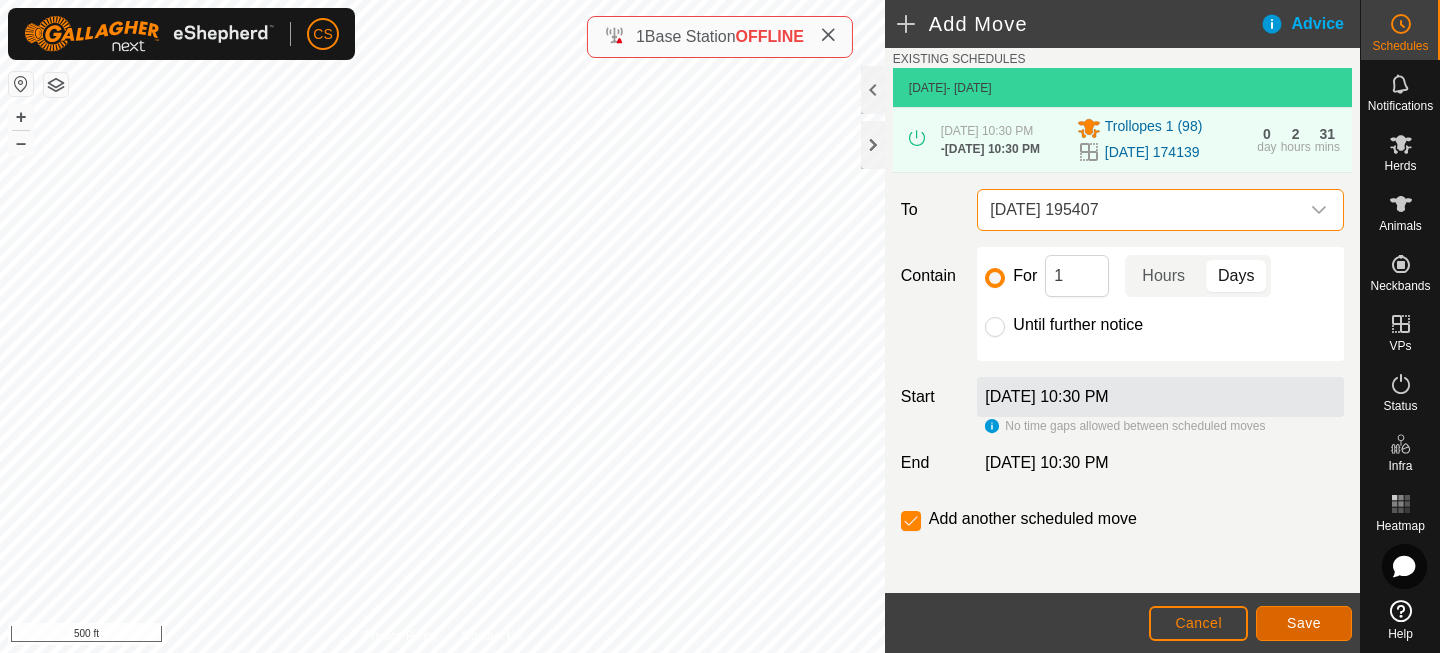 click on "Save" 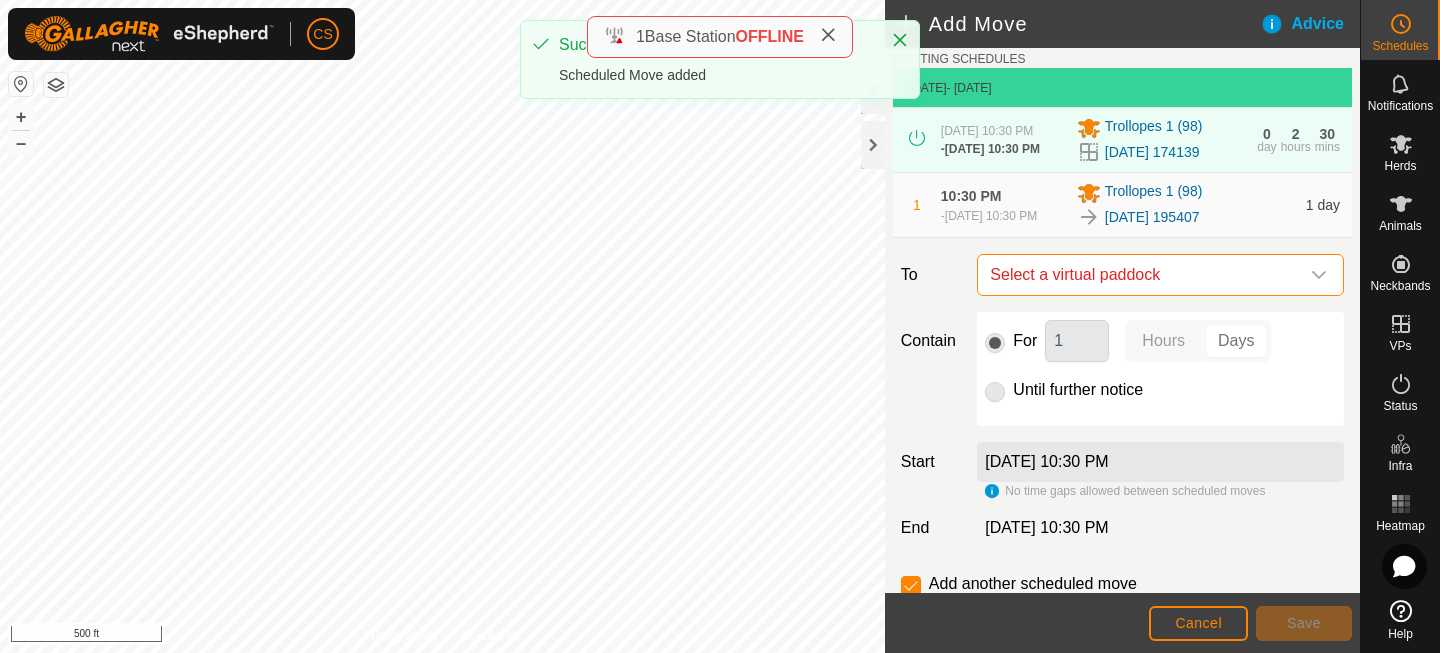 click on "Select a virtual paddock" at bounding box center [1140, 275] 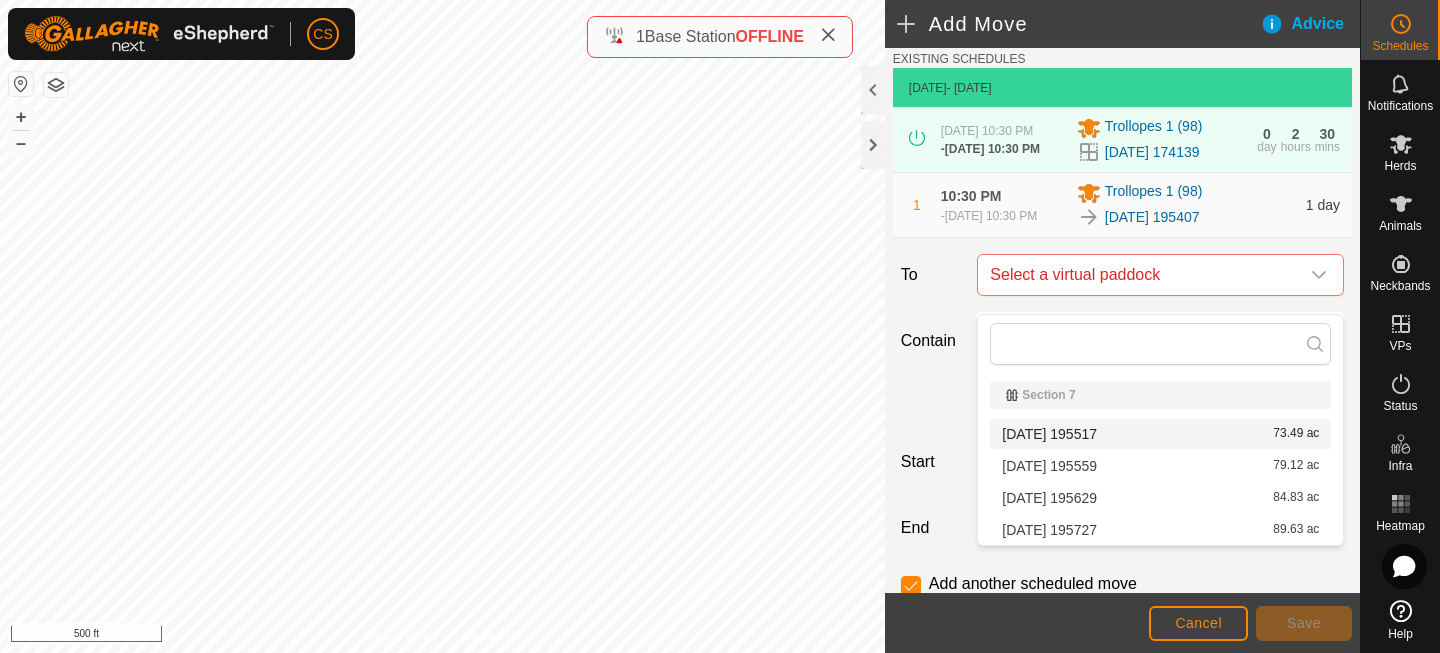 click on "2025-07-09 195517  73.49 ac" at bounding box center [1160, 434] 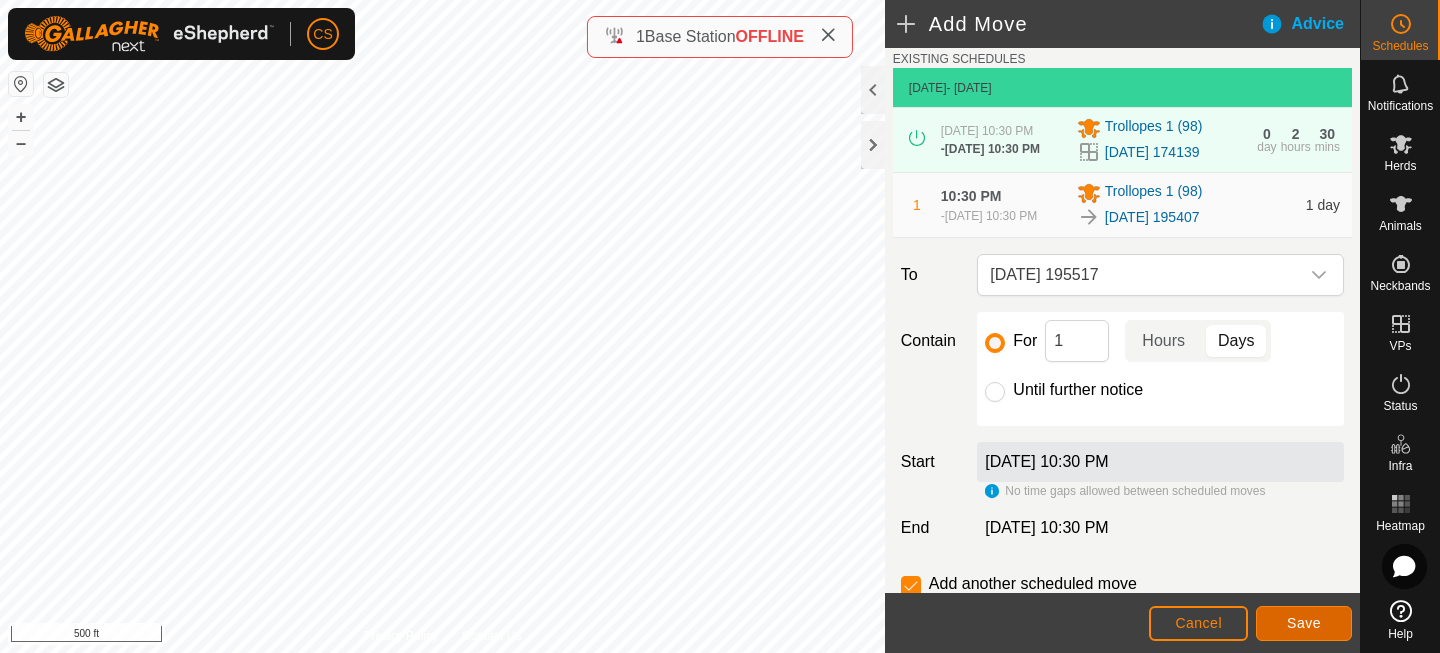 click on "Save" 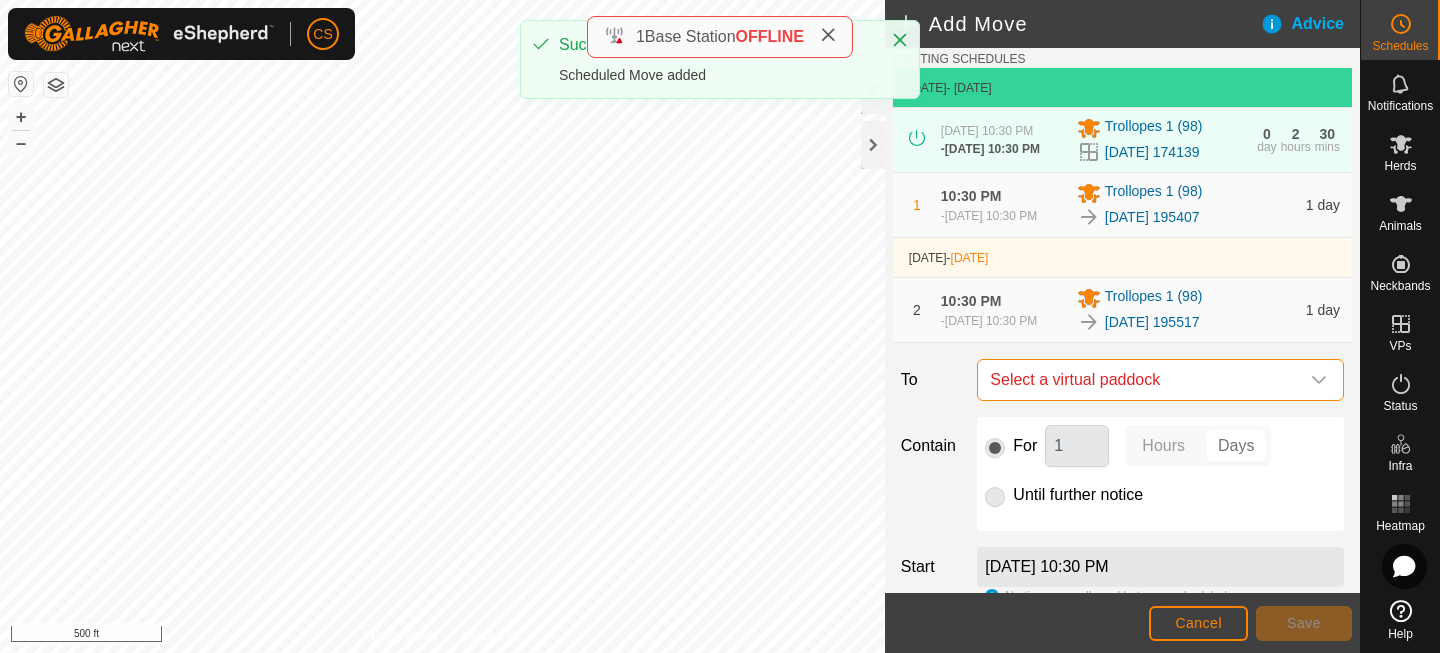 click on "Select a virtual paddock" at bounding box center [1140, 380] 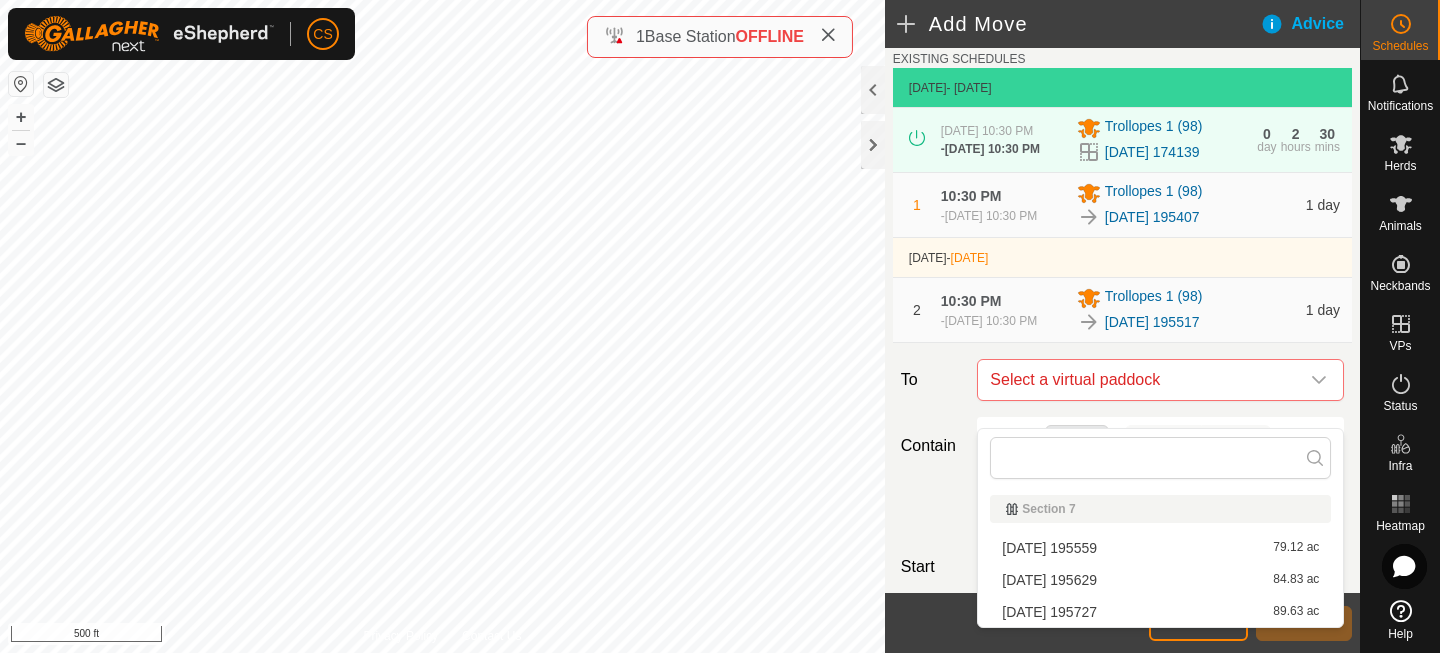 click on "2025-07-09 195559  79.12 ac" at bounding box center (1160, 548) 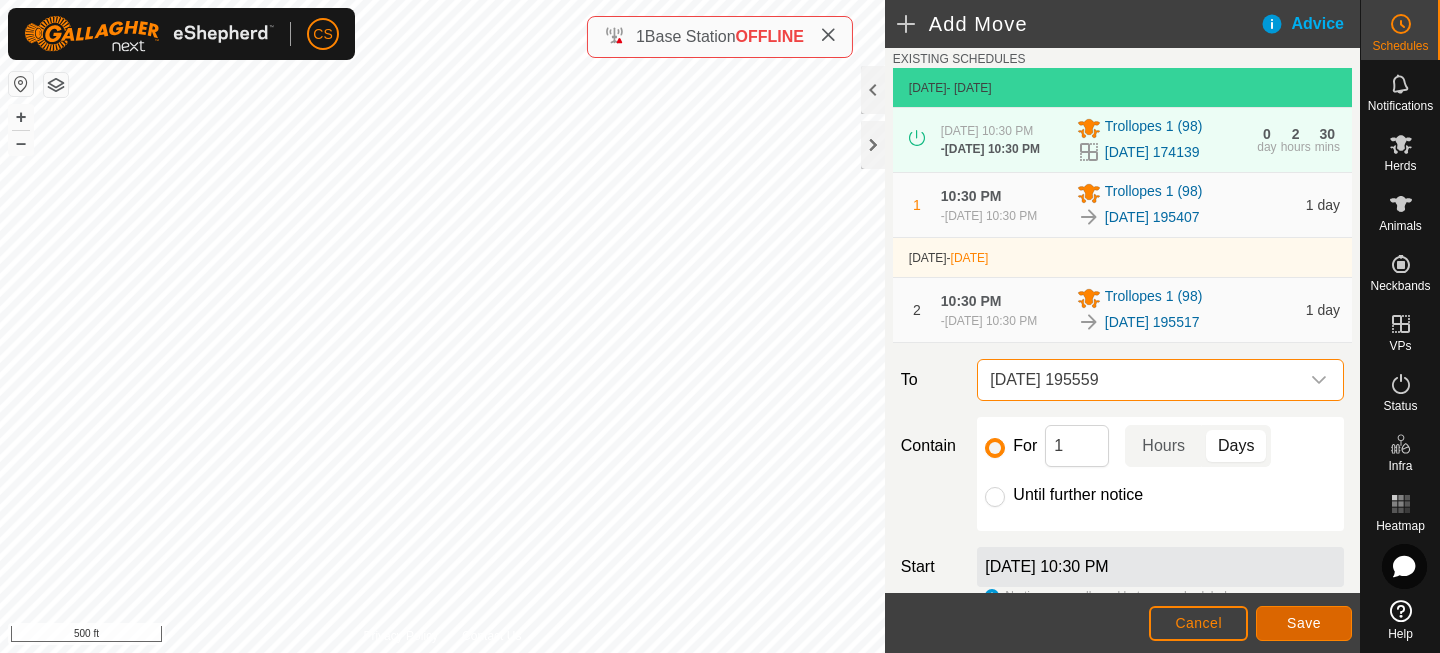 click on "Save" 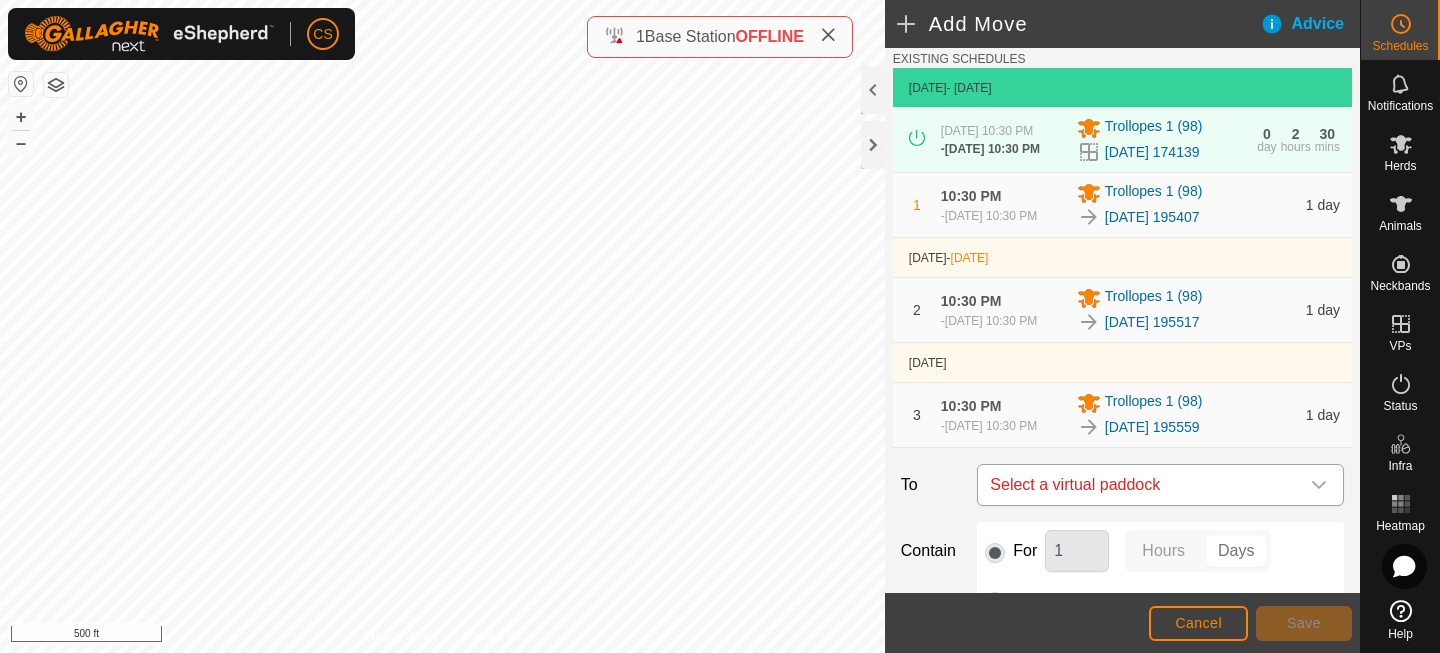 click on "Select a virtual paddock" at bounding box center [1140, 485] 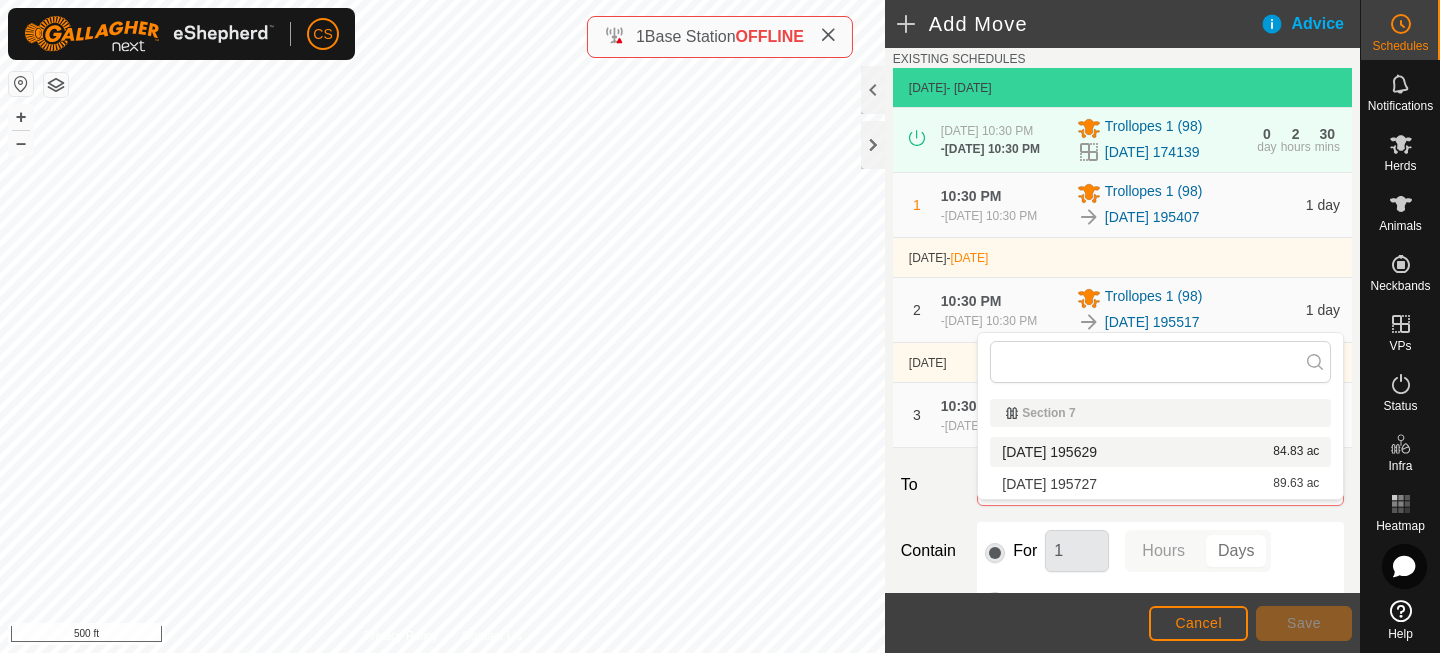 click on "2025-07-09 195629  84.83 ac" at bounding box center (1160, 452) 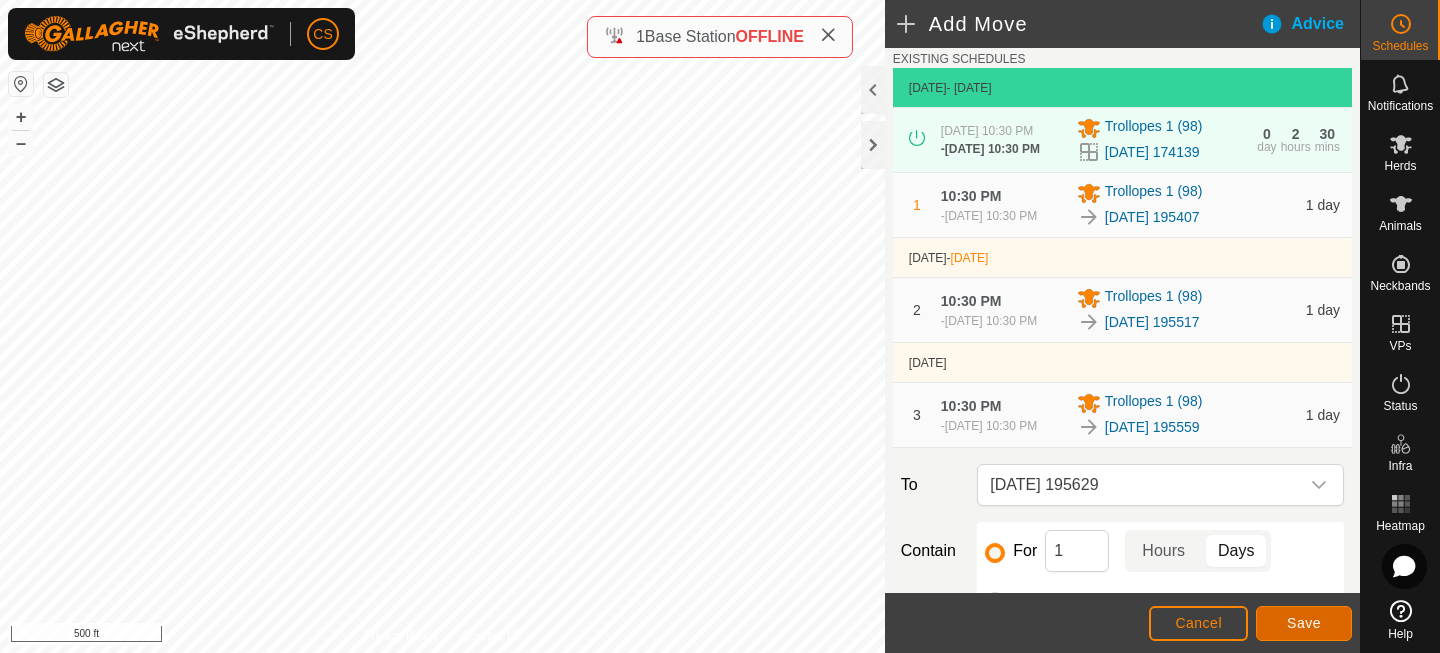 click on "Save" 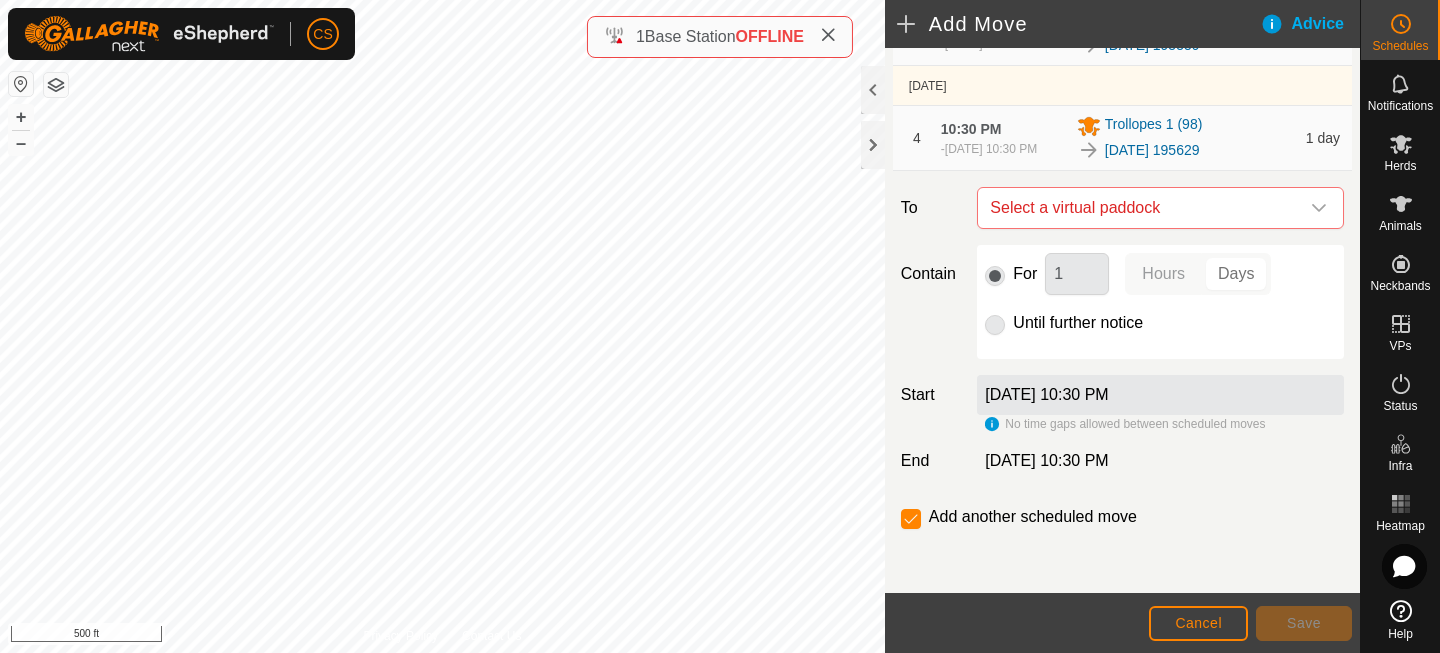 scroll, scrollTop: 498, scrollLeft: 0, axis: vertical 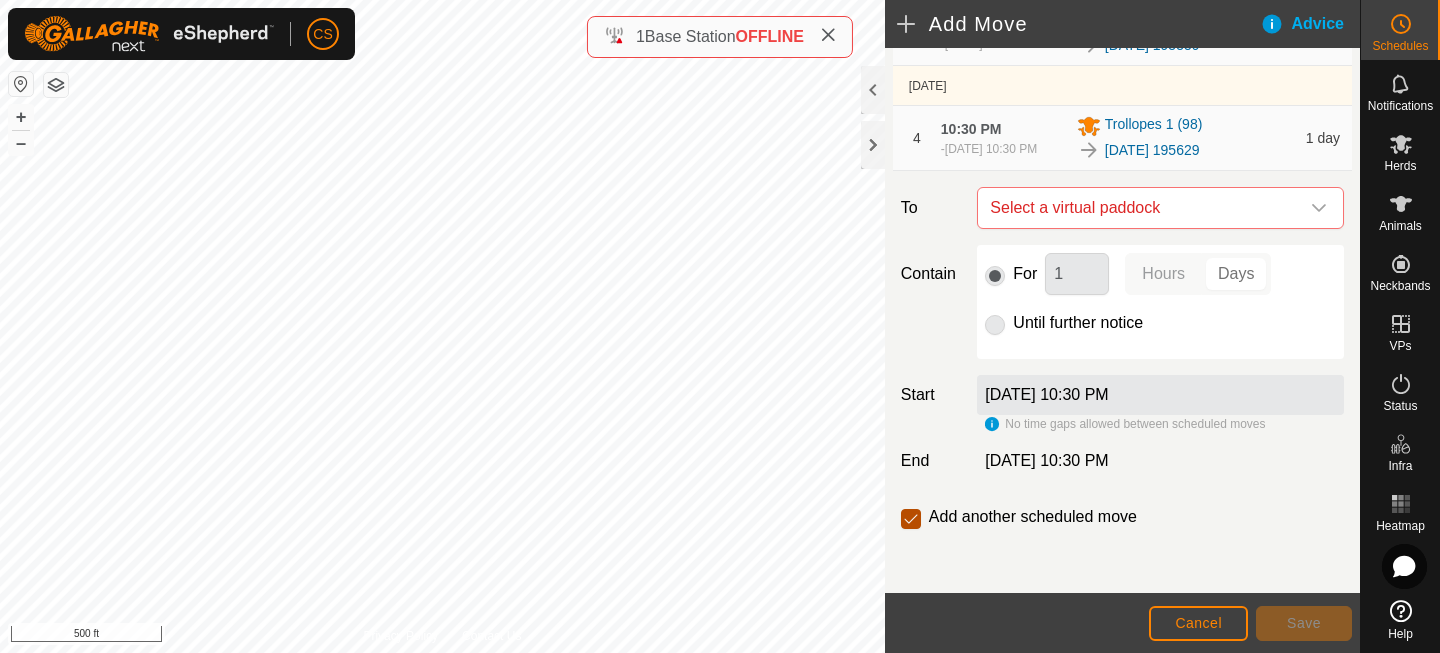 click at bounding box center [911, 519] 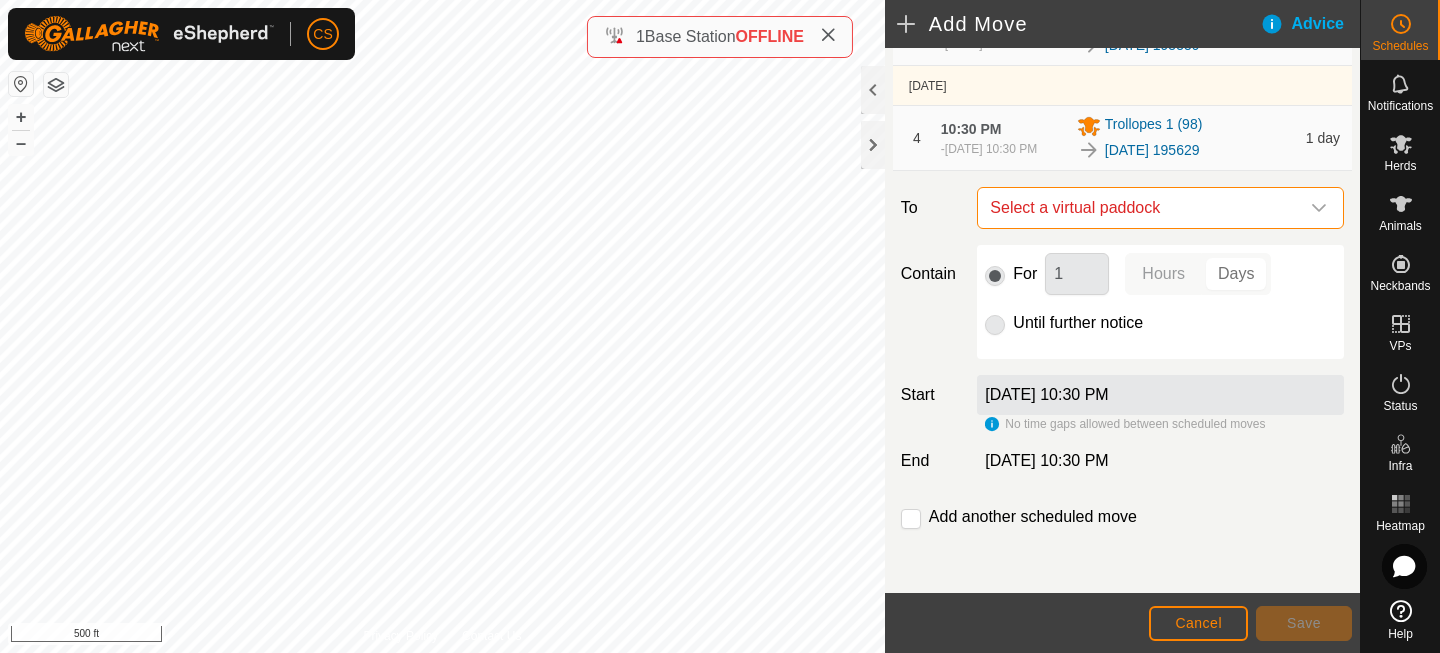 click on "Select a virtual paddock" at bounding box center (1140, 208) 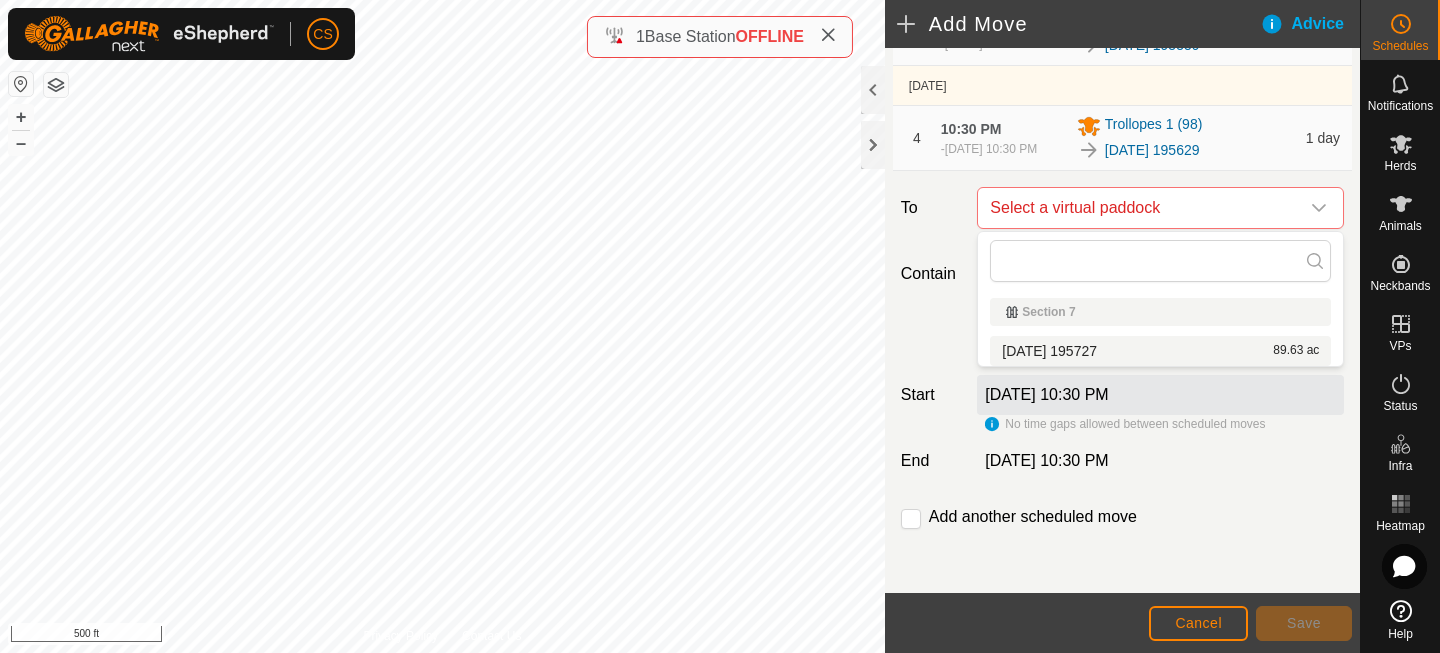 click on "2025-07-09 195727  89.63 ac" at bounding box center (1160, 351) 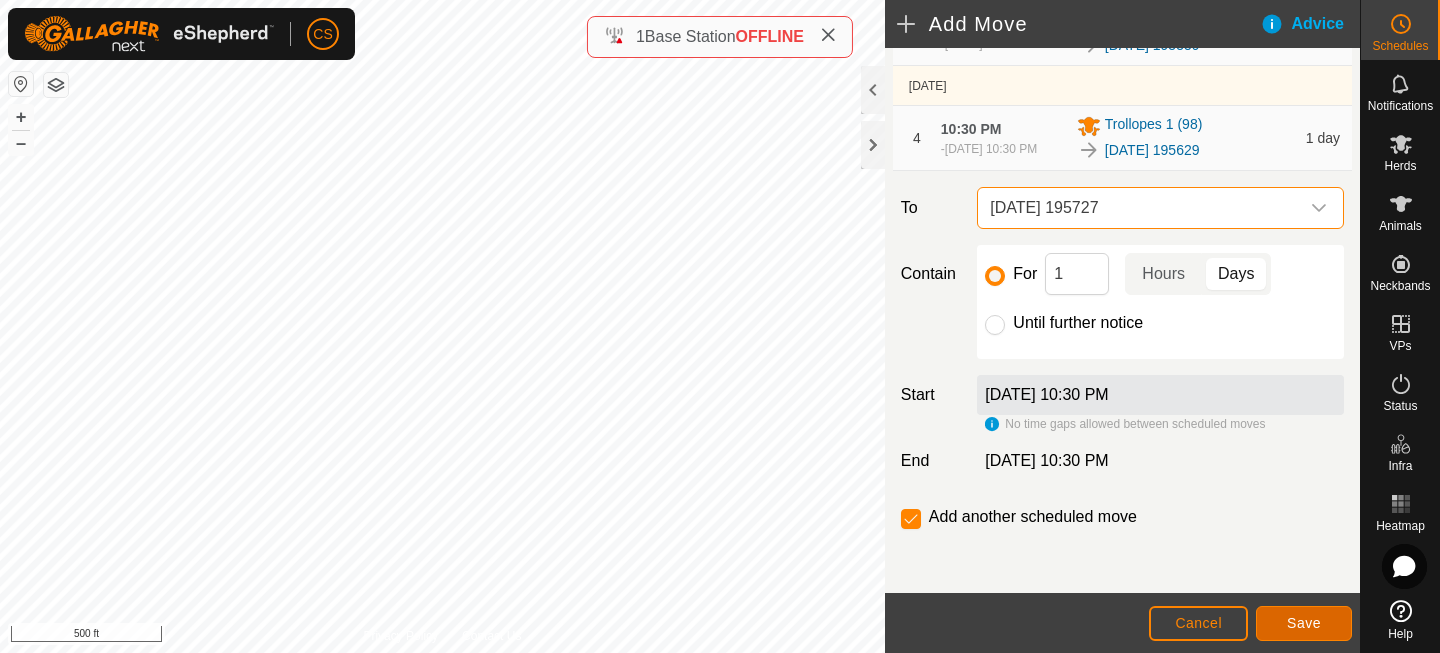 click on "Save" 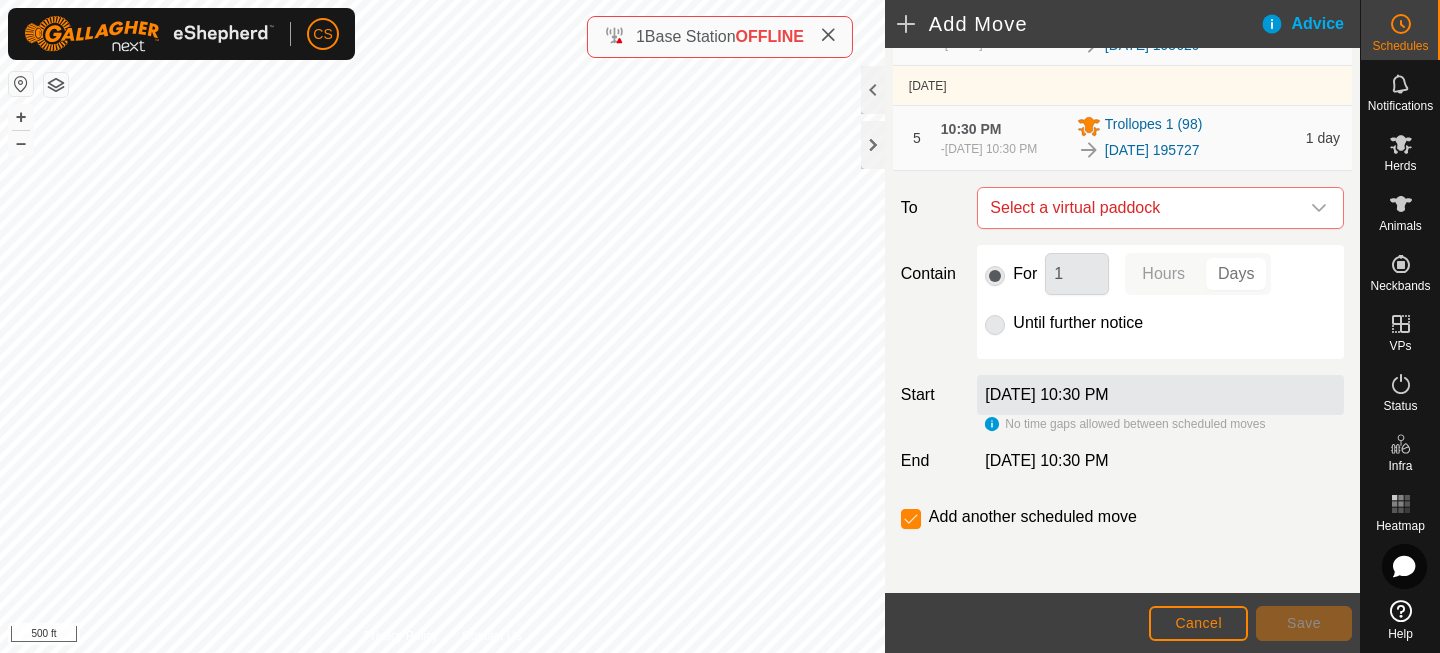 scroll, scrollTop: 591, scrollLeft: 0, axis: vertical 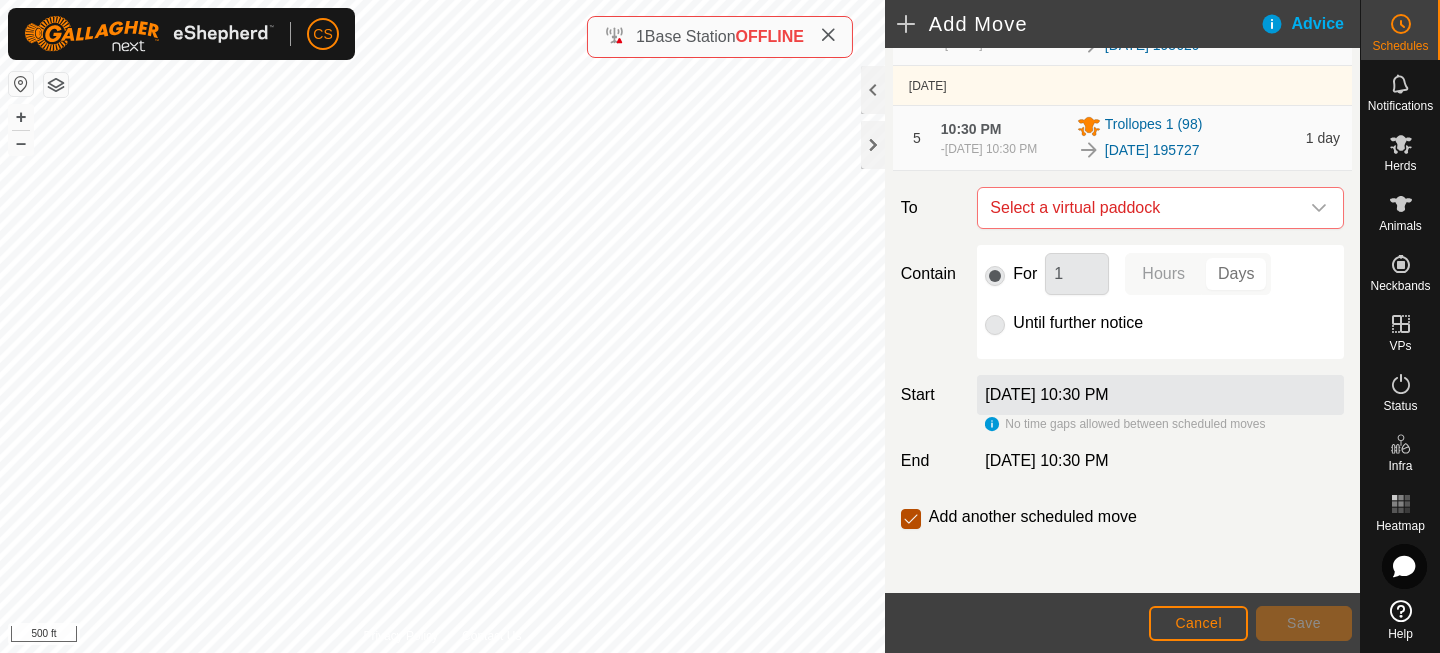 click at bounding box center (911, 519) 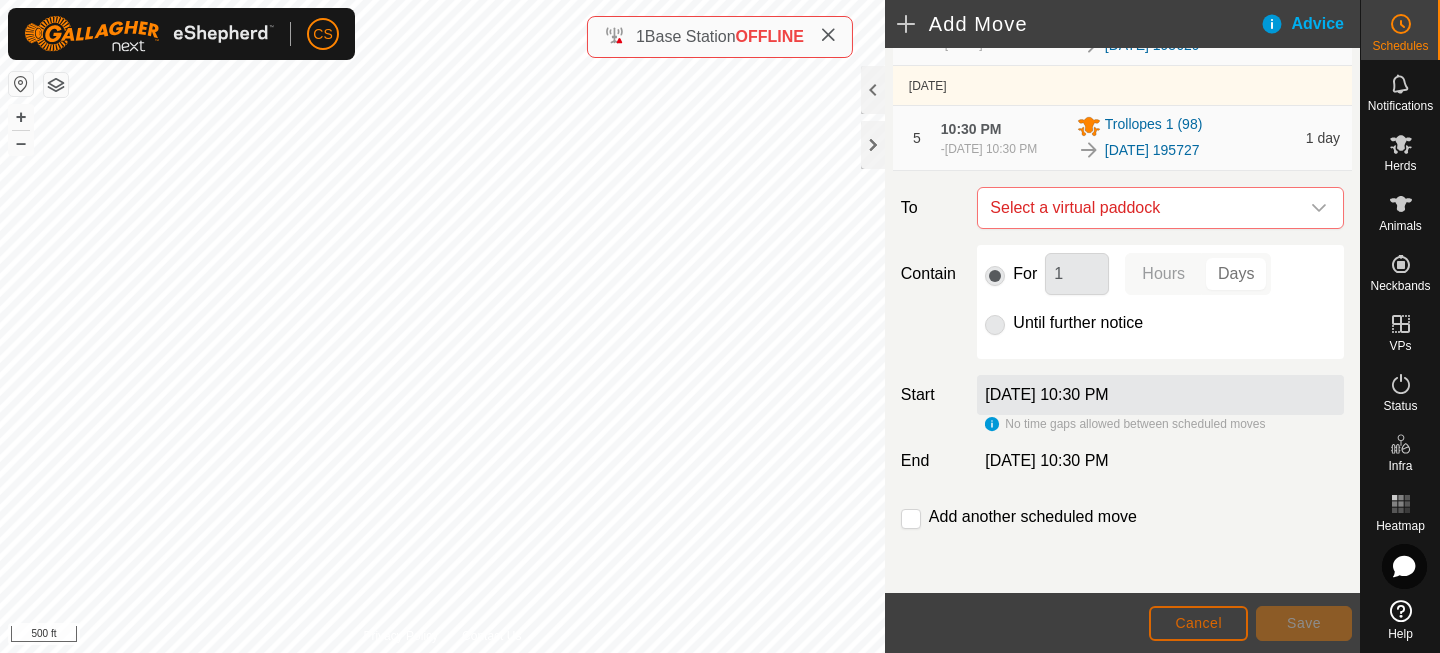 click on "Cancel" 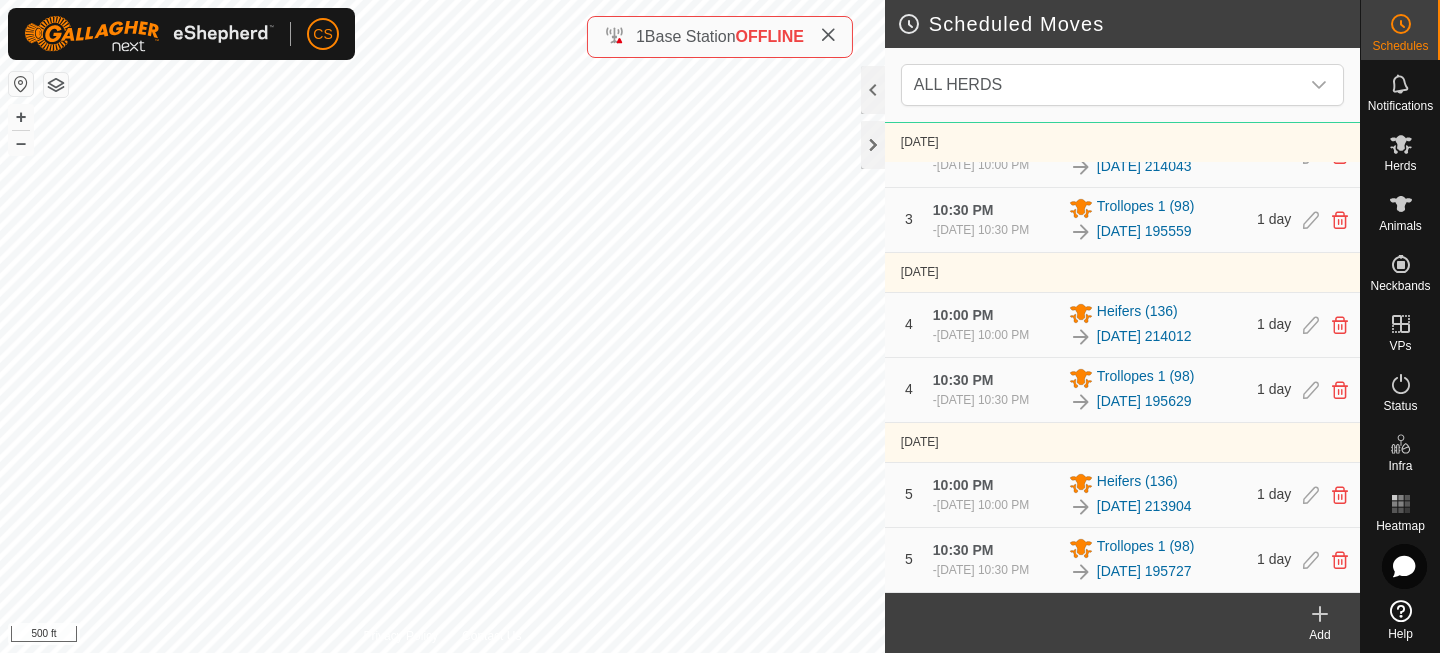 scroll, scrollTop: 0, scrollLeft: 0, axis: both 